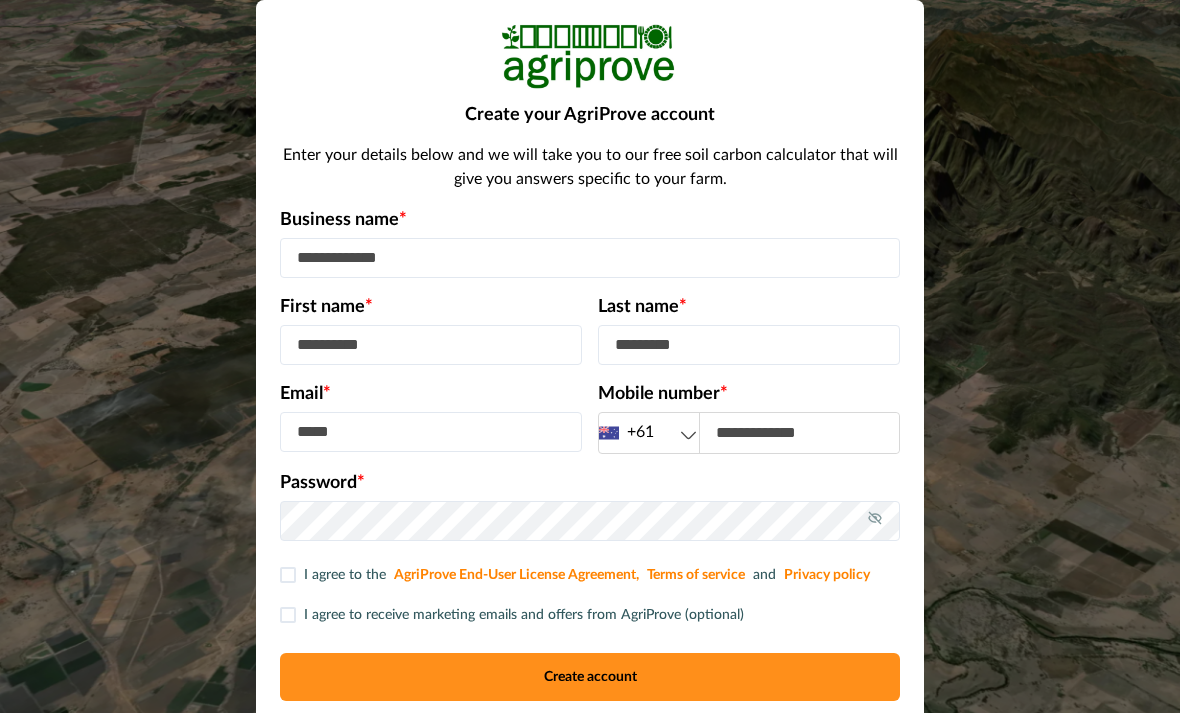 scroll, scrollTop: 0, scrollLeft: 0, axis: both 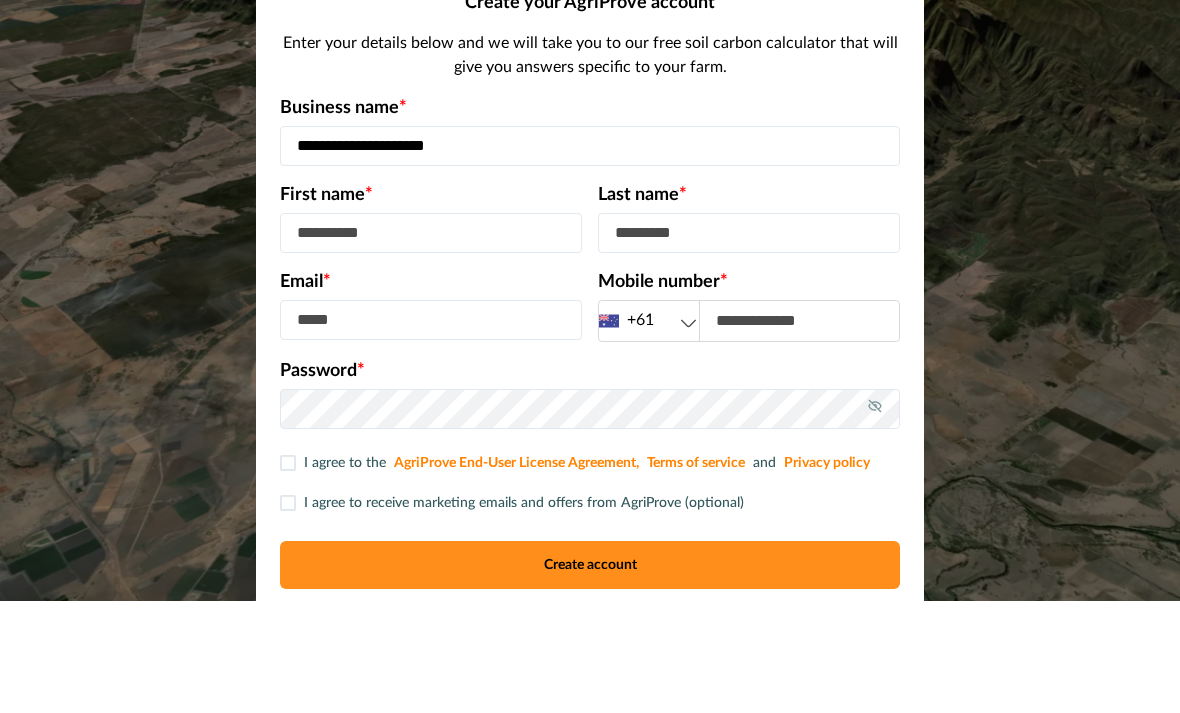 type on "**********" 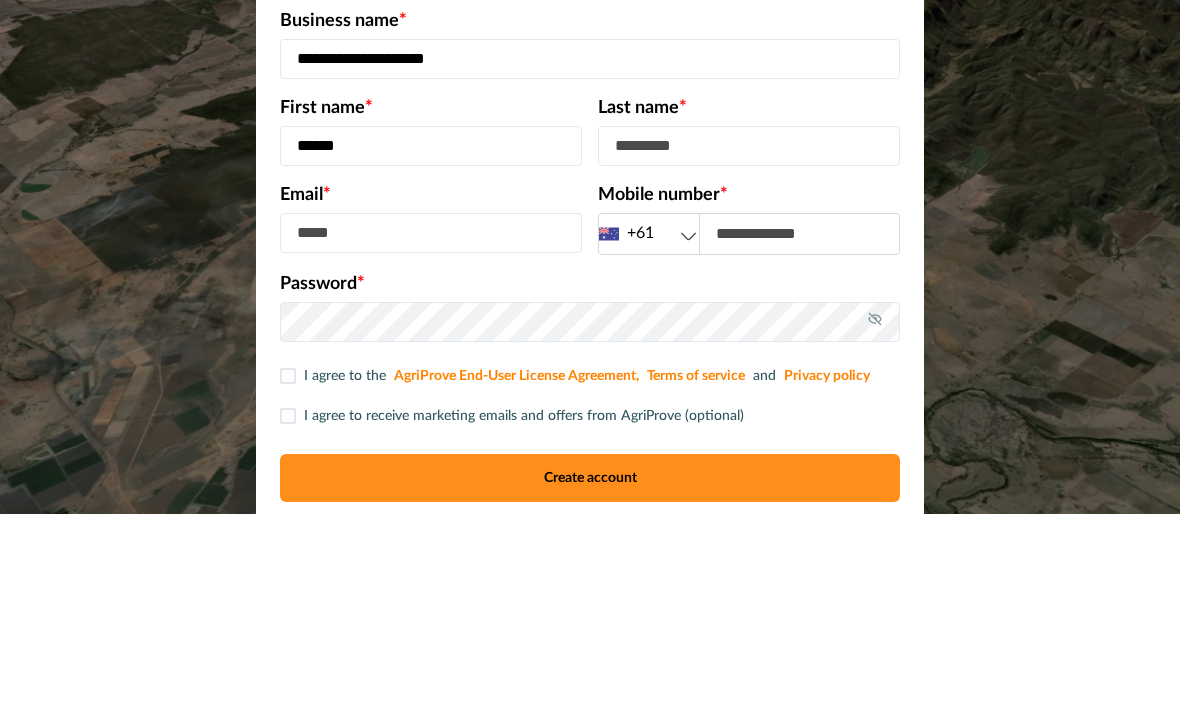 type on "*****" 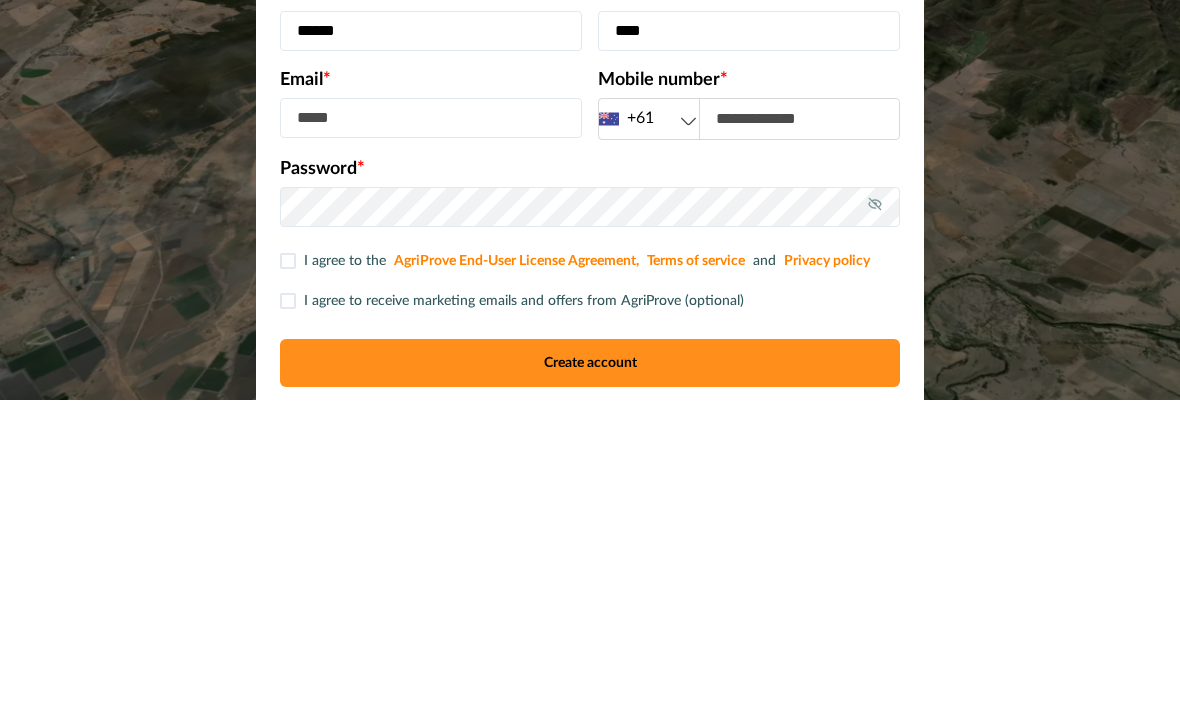 type on "****" 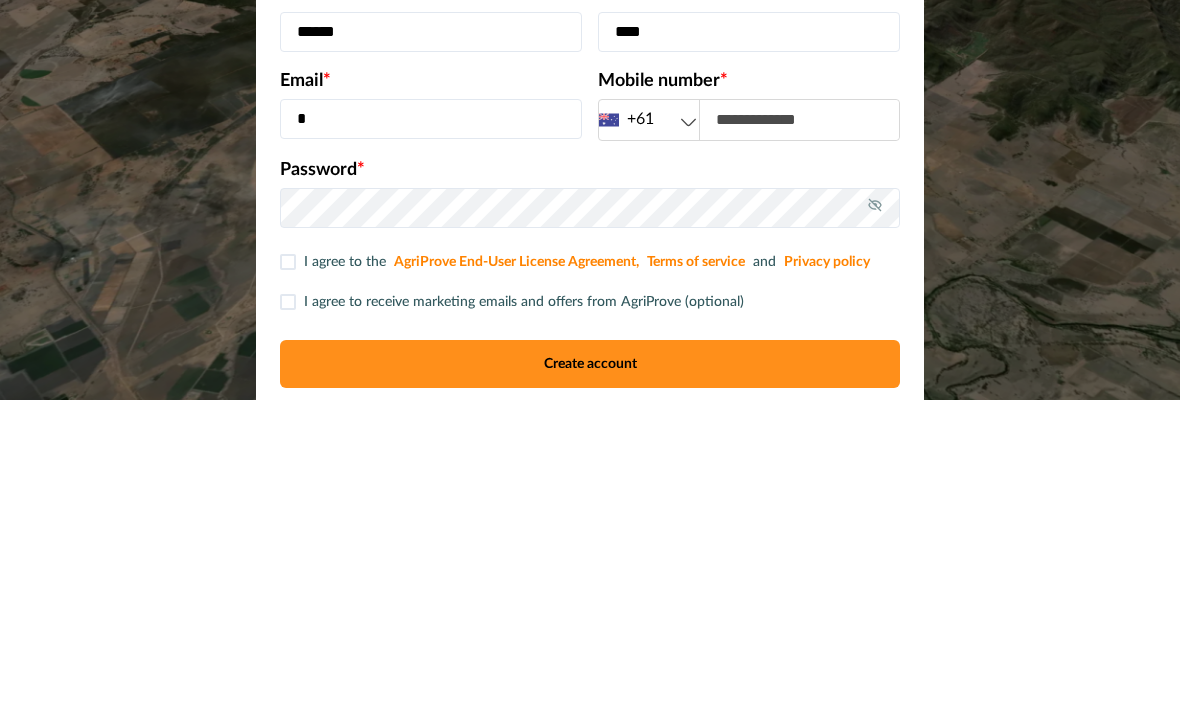 type on "**********" 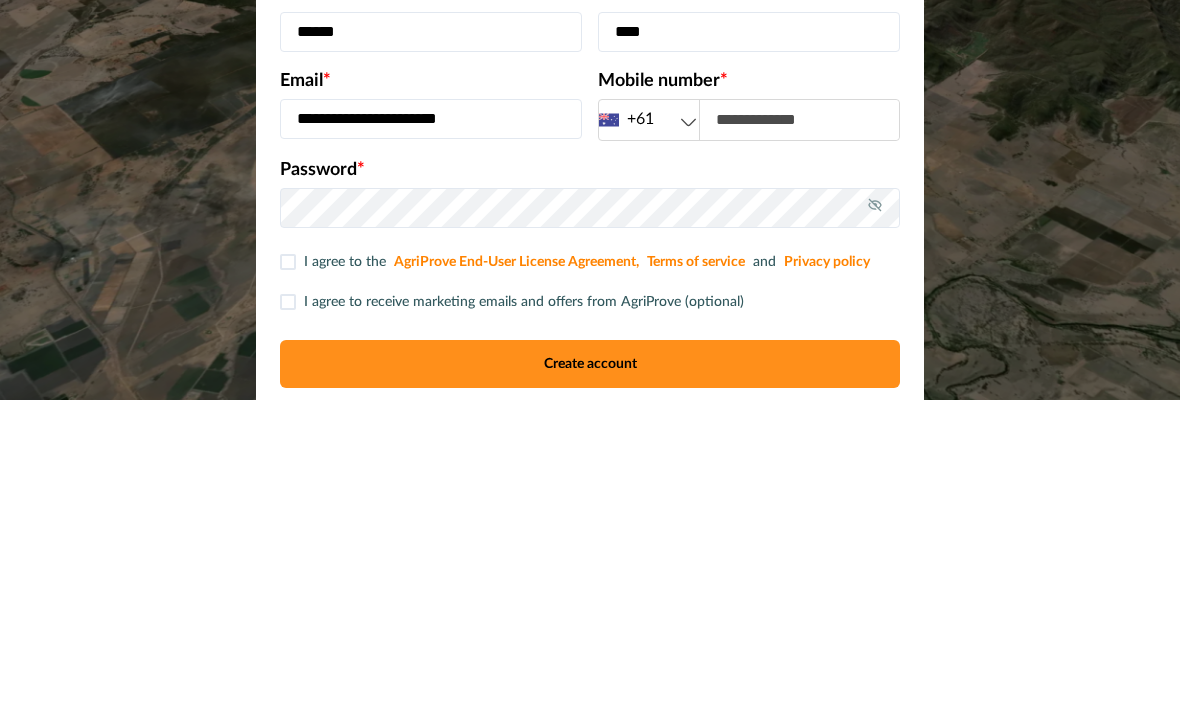 scroll, scrollTop: 87, scrollLeft: 0, axis: vertical 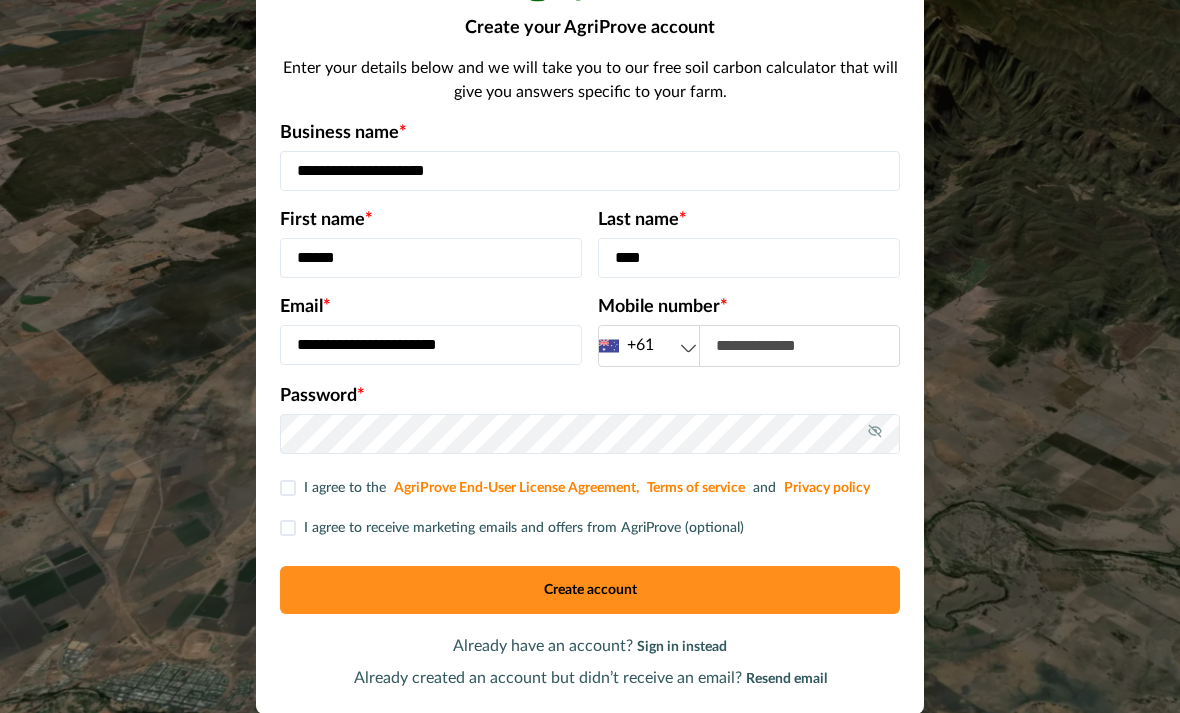 click at bounding box center (799, 346) 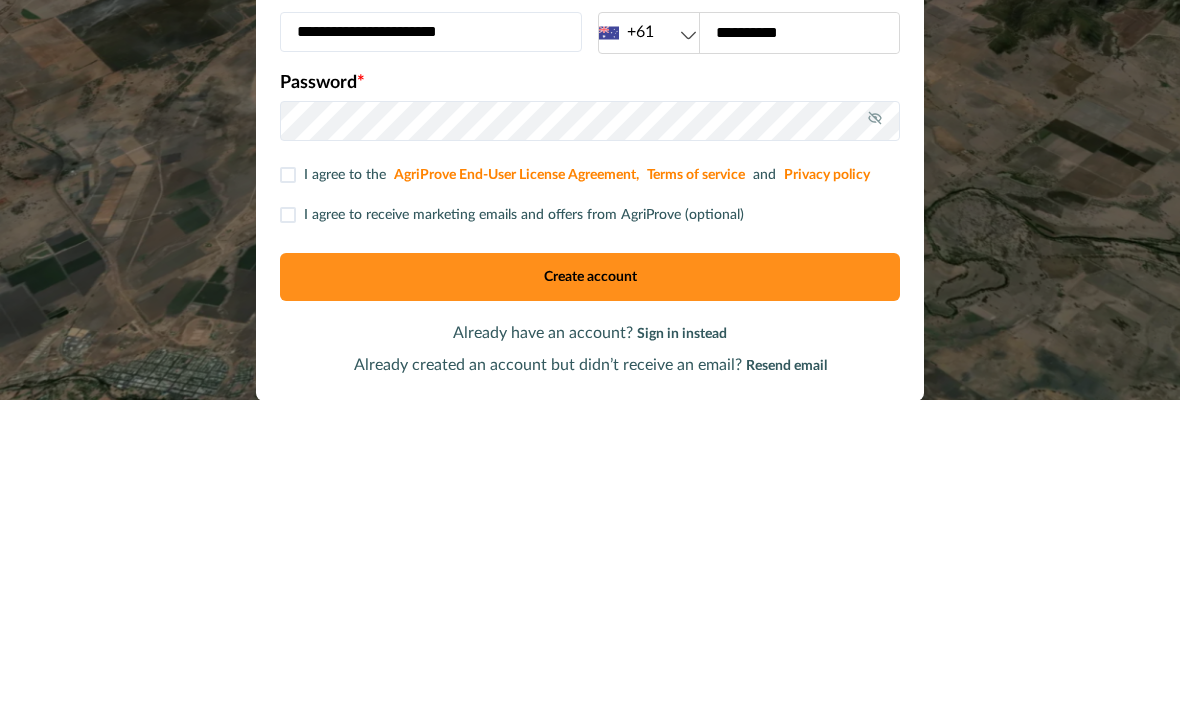 type on "**********" 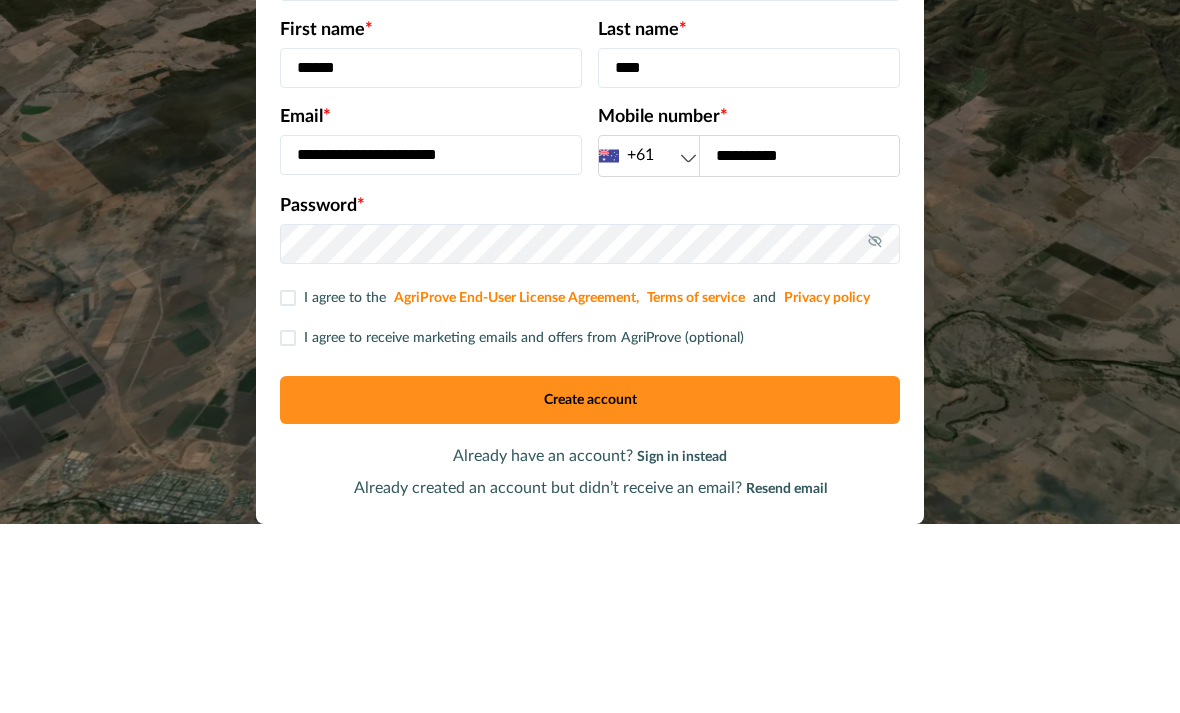 scroll, scrollTop: 23, scrollLeft: 0, axis: vertical 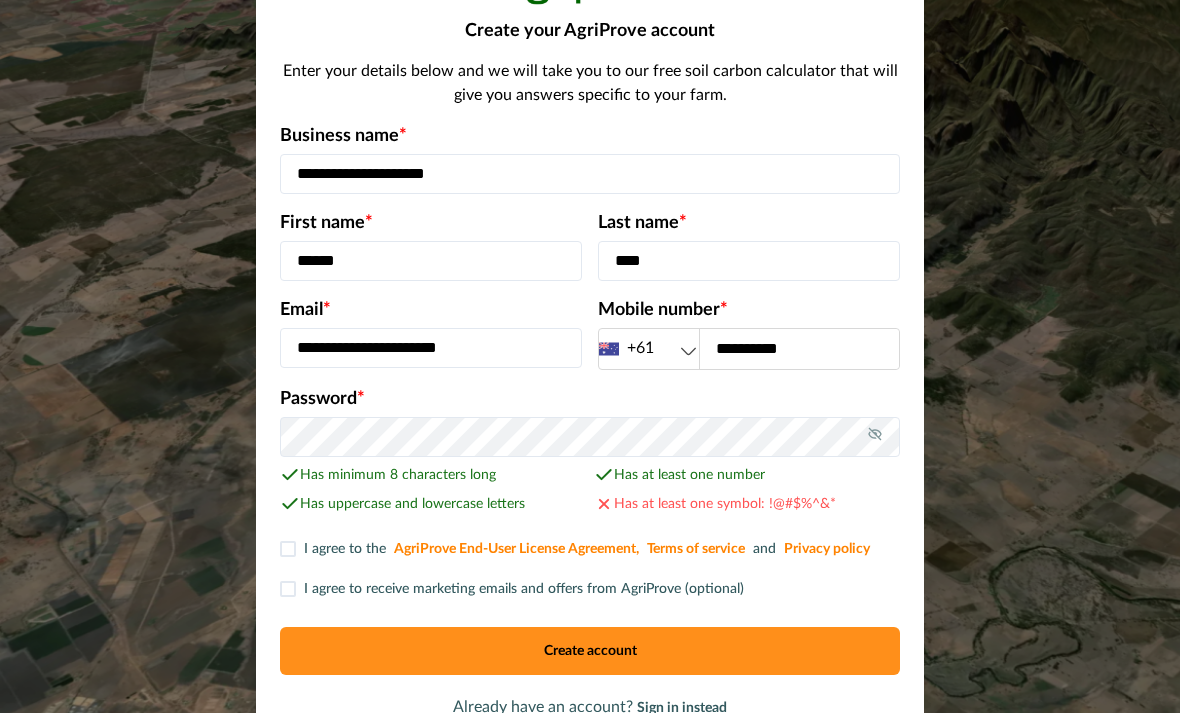 click at bounding box center [288, 549] 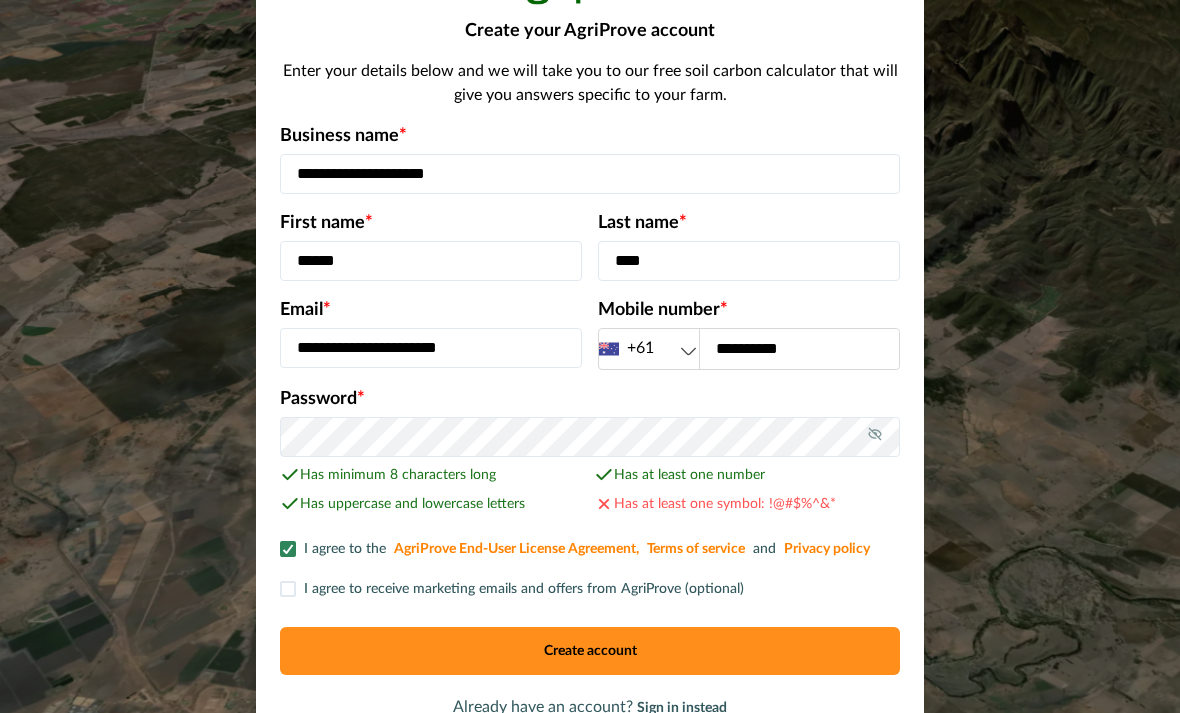 click at bounding box center [288, 589] 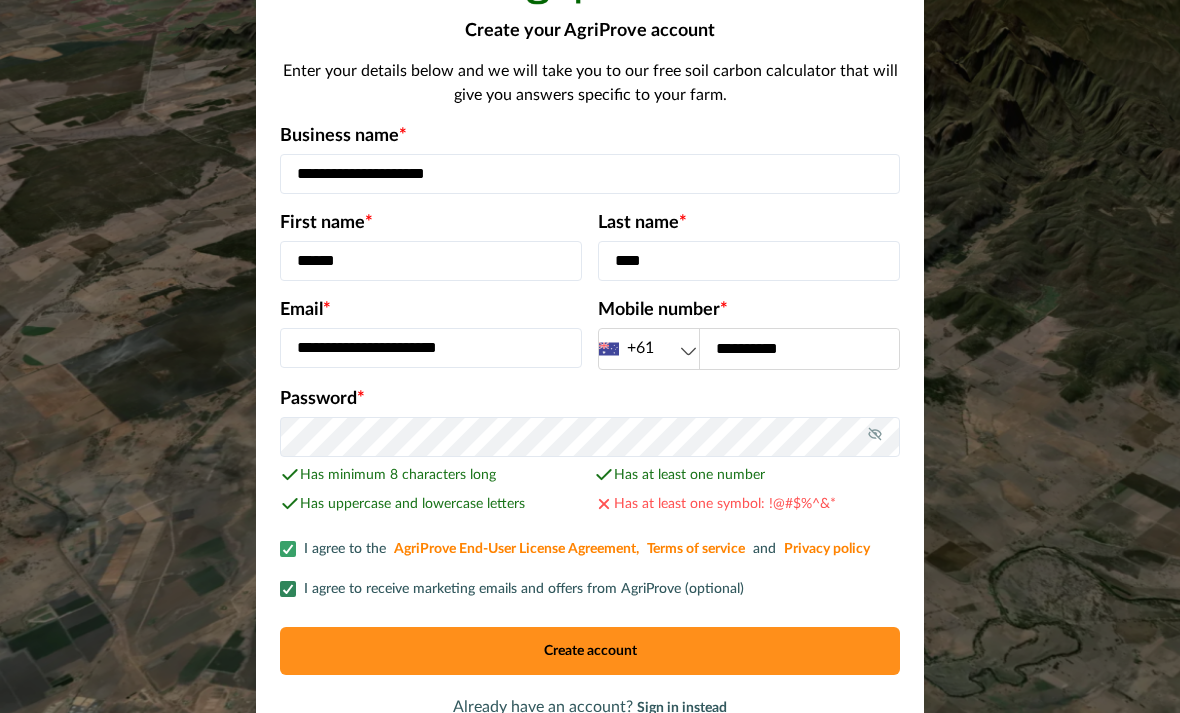 click on "Create account" at bounding box center (590, 651) 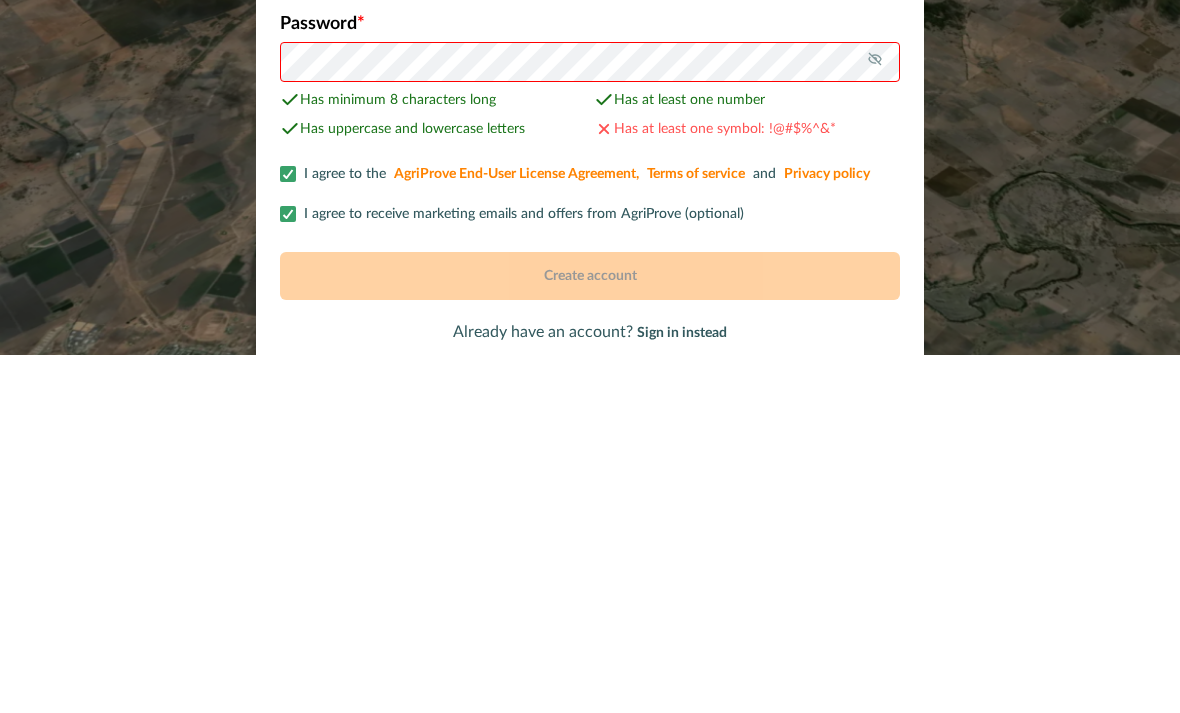 scroll, scrollTop: 84, scrollLeft: 0, axis: vertical 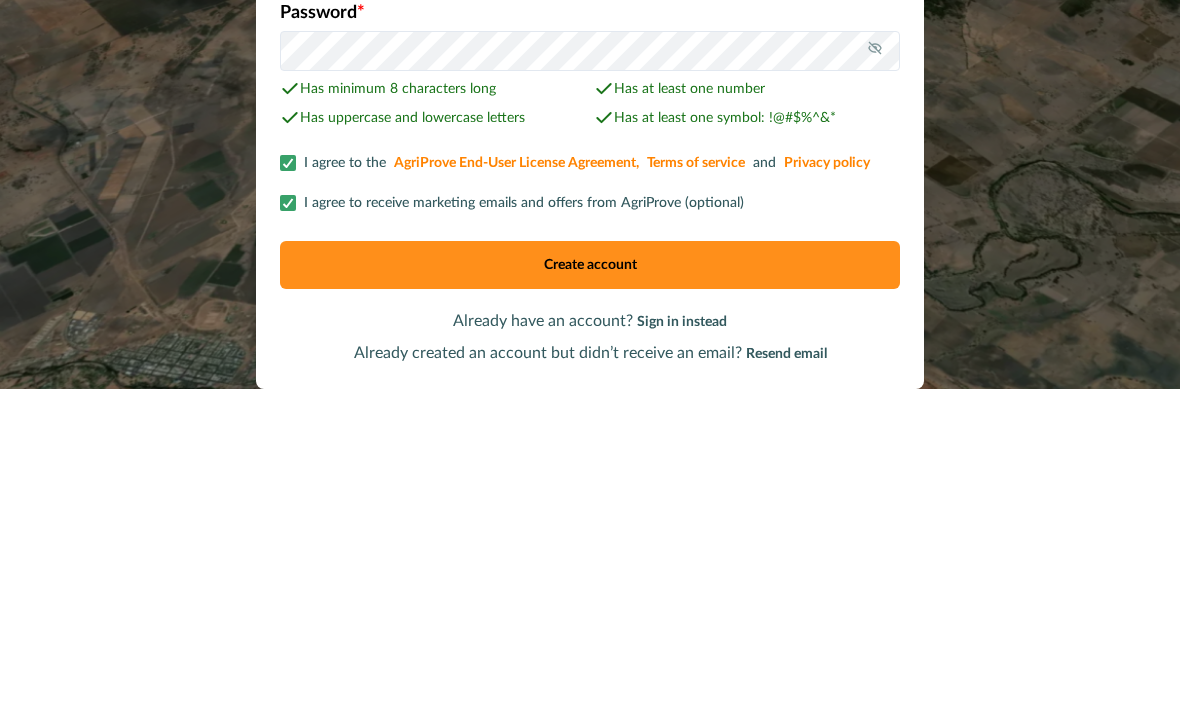 click on "Create account" at bounding box center [590, 589] 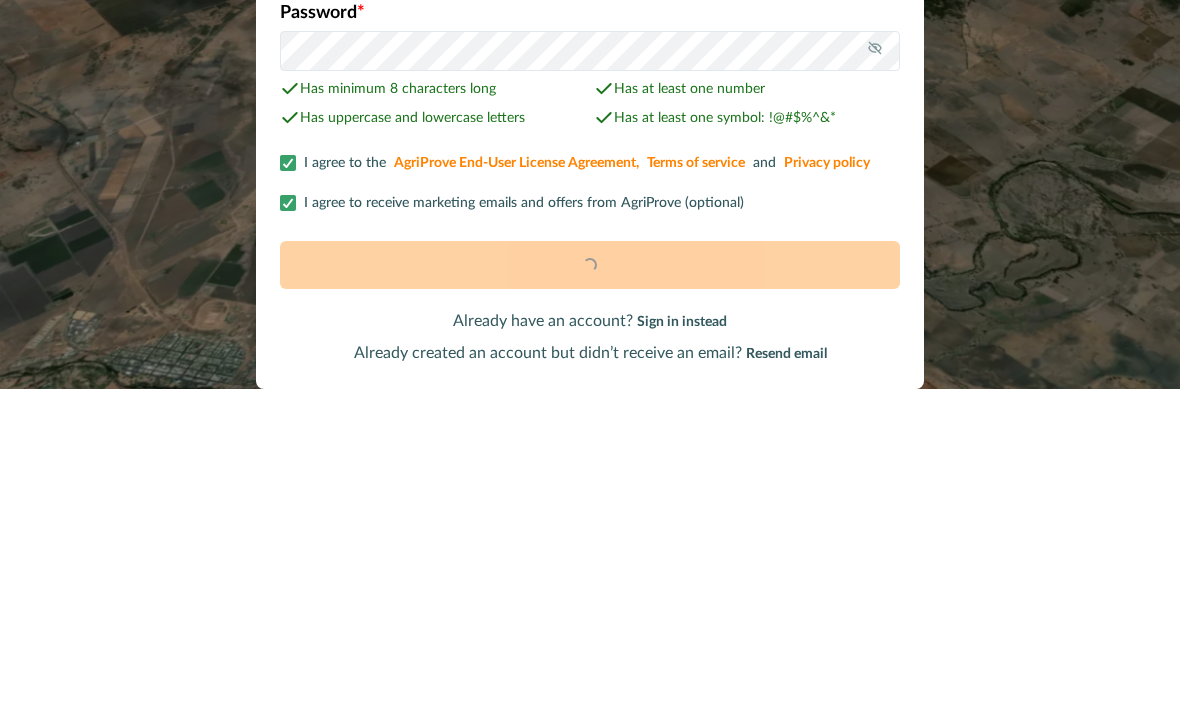 scroll, scrollTop: 84, scrollLeft: 0, axis: vertical 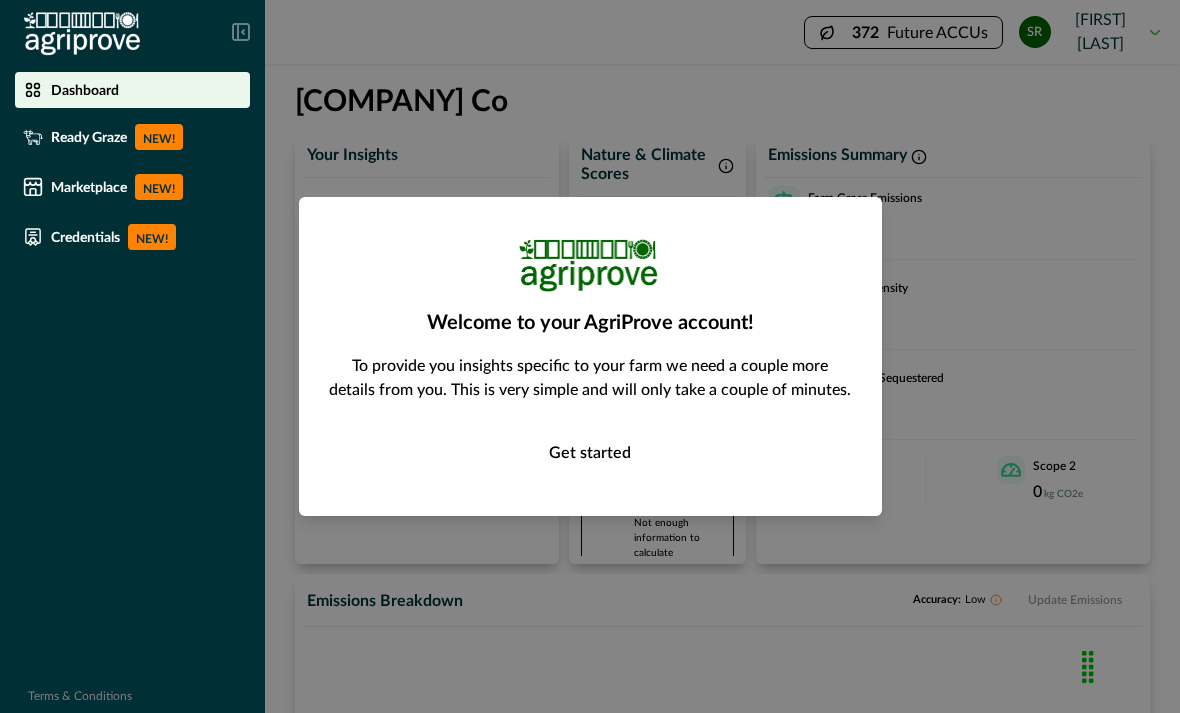 click on "Get started" at bounding box center (590, 454) 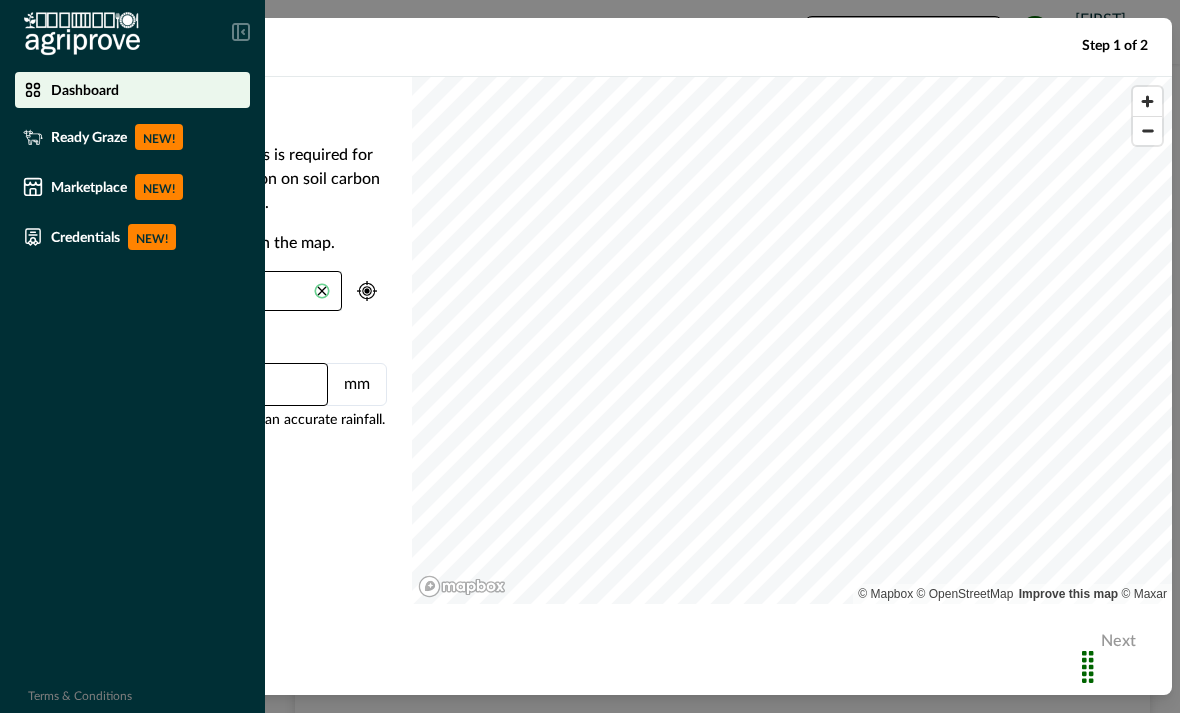 click on "Your farm boundaries Your farm boundaries Tell us more about your farm. This is required for us to provide you with information on soil carbon projects or an emissions estimate. Find and select their land titles on the map. The rainfall in your area is (mm): * mm If not accurate, please overwrite with an accurate rainfall." at bounding box center (218, 312) 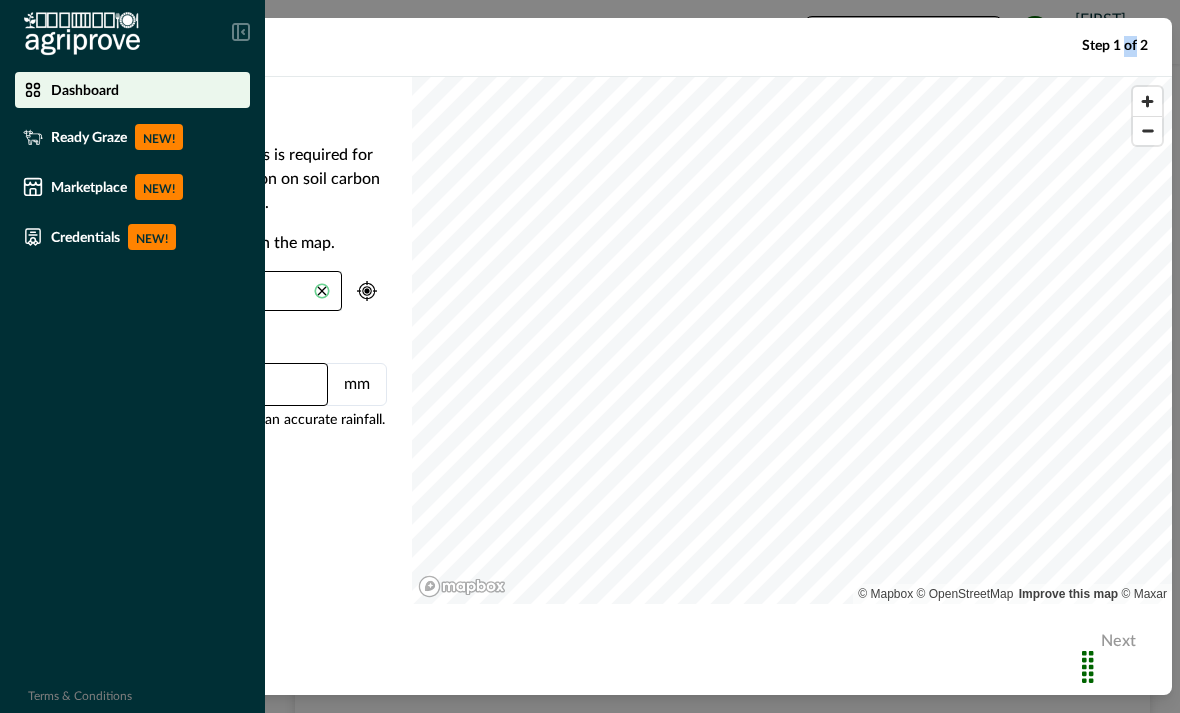 click on "Step 1 of 2" at bounding box center [1115, 46] 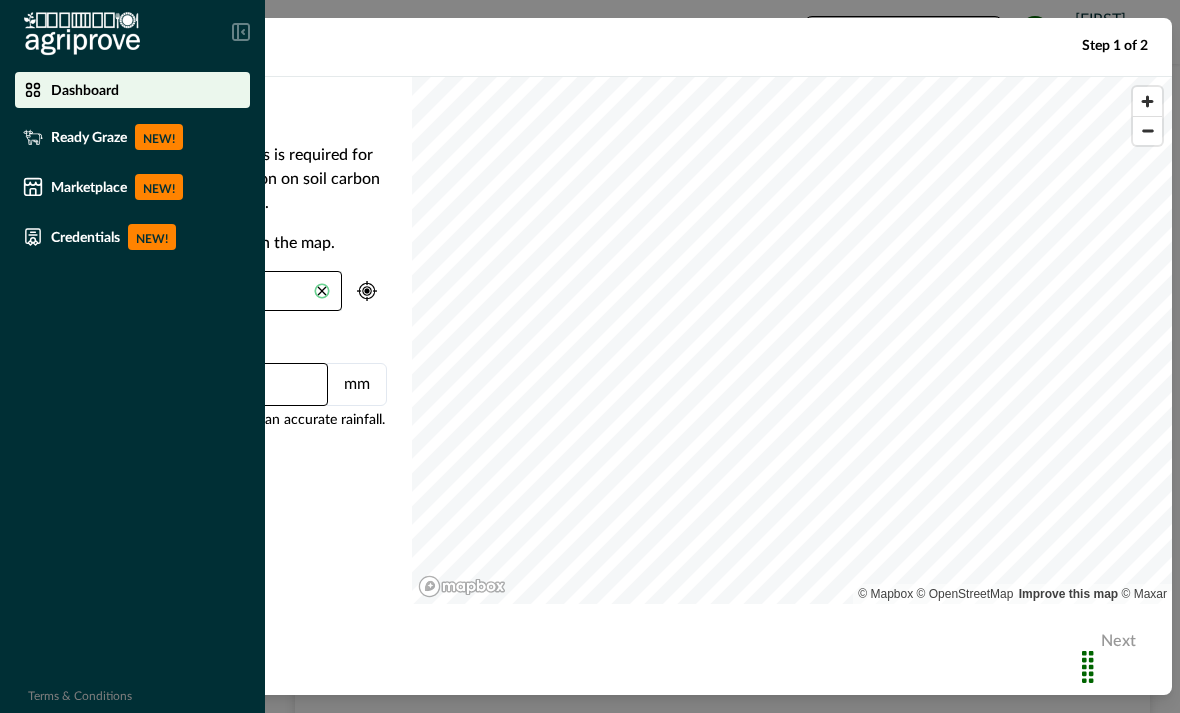 click on "Step 1 of 2" at bounding box center (1115, 46) 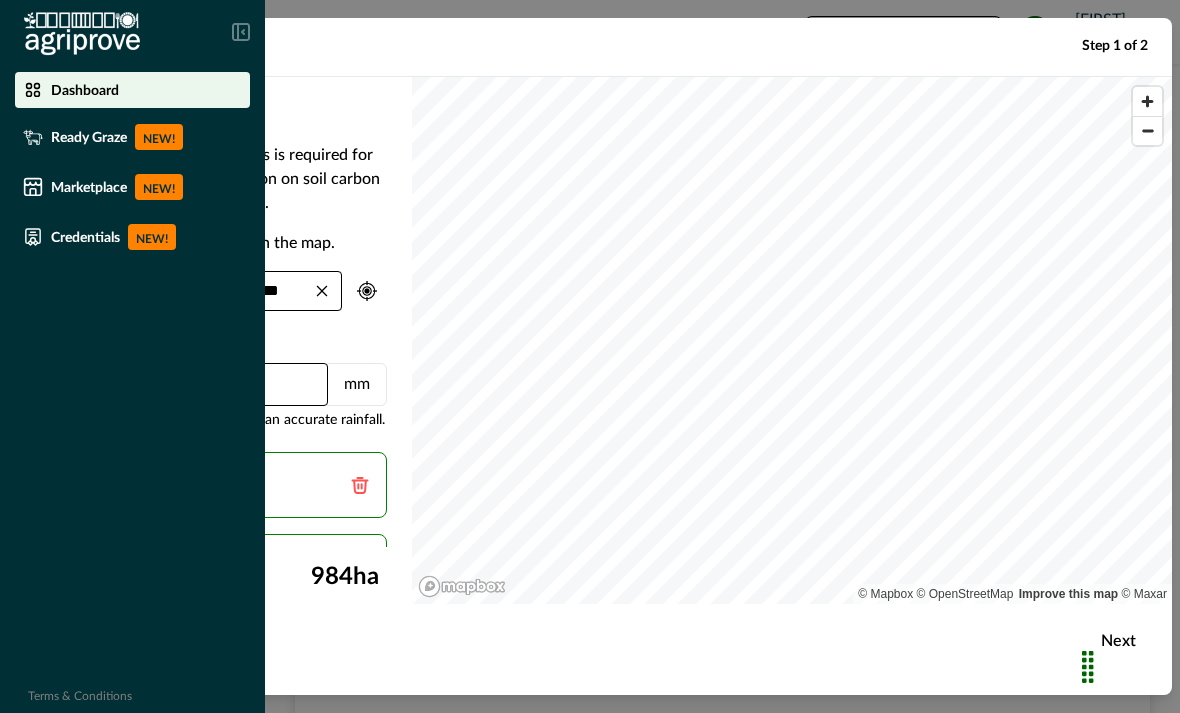 click 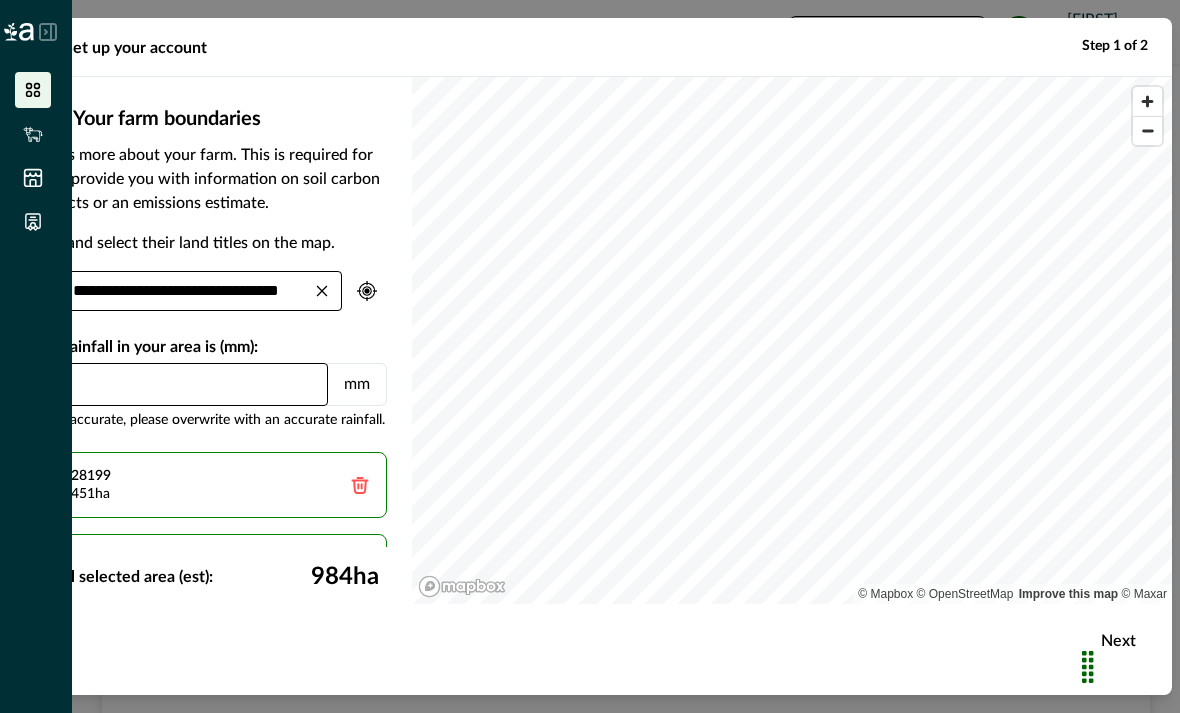click 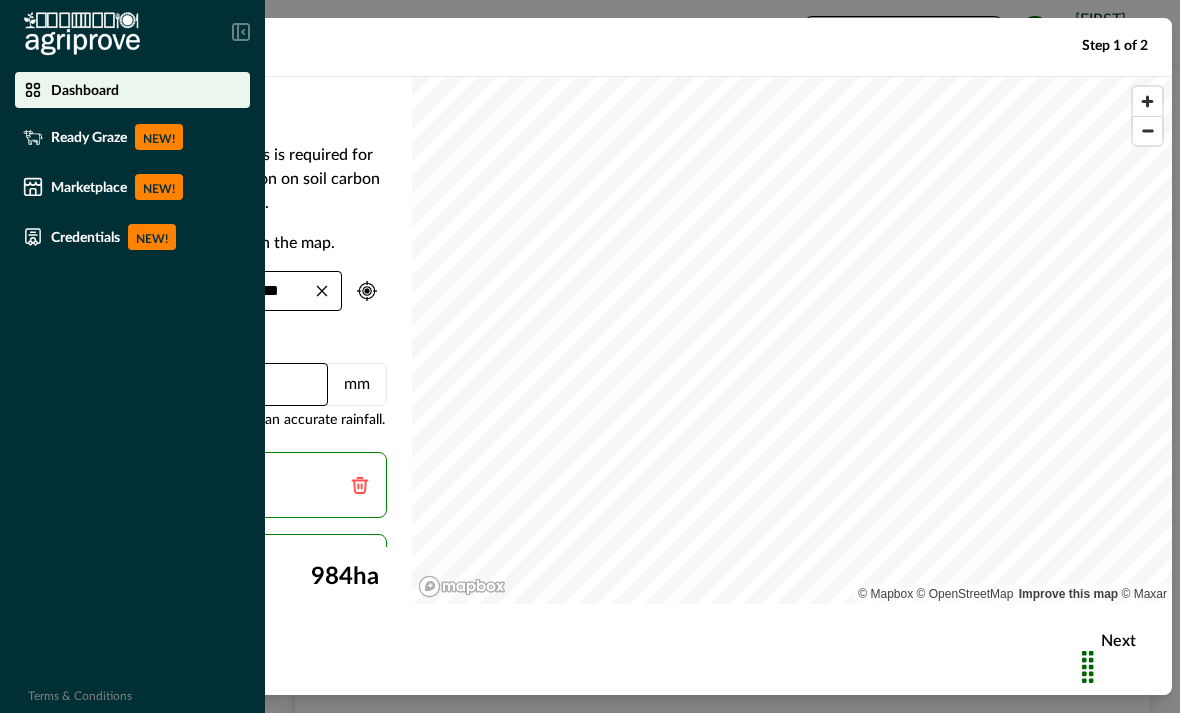 click 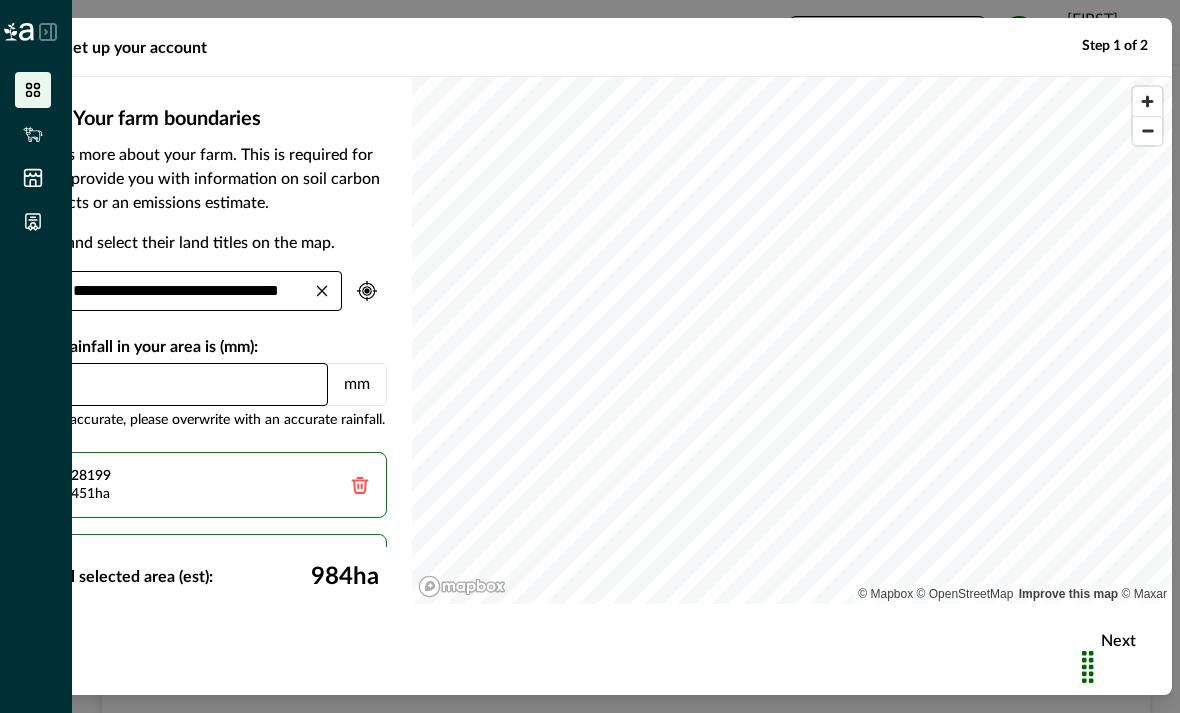 click 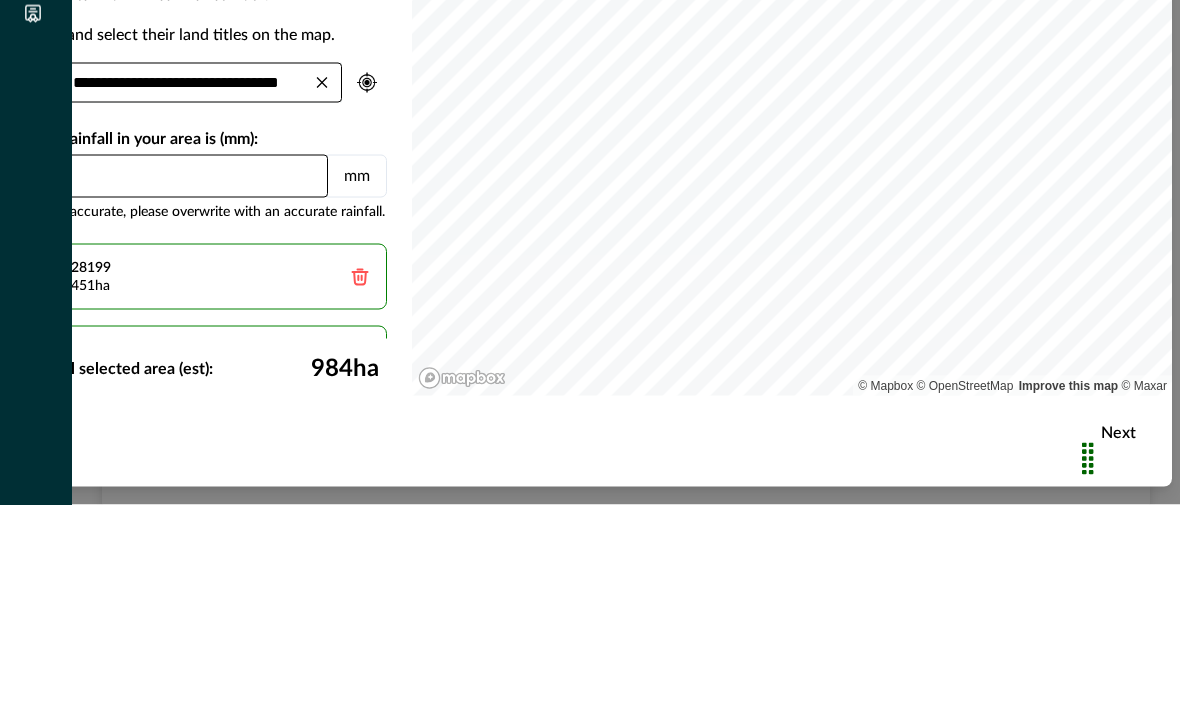 click on "The rainfall in your area is (mm):" at bounding box center (209, 347) 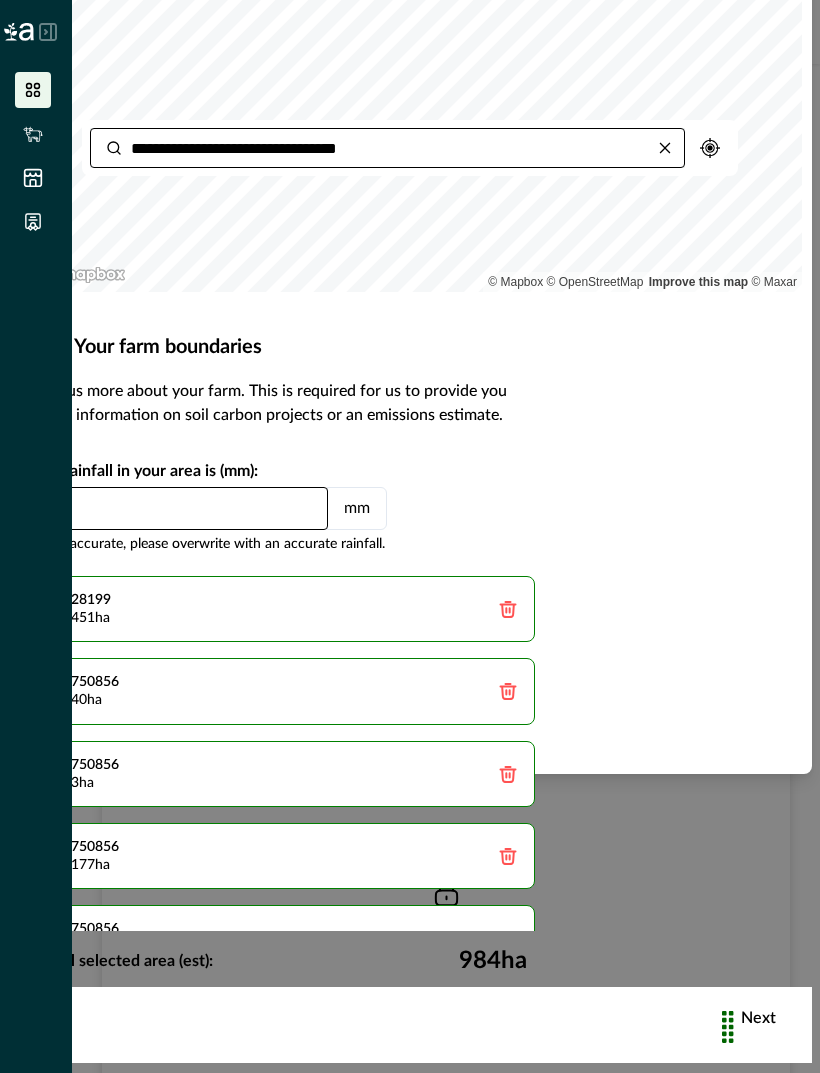 scroll, scrollTop: 302, scrollLeft: 0, axis: vertical 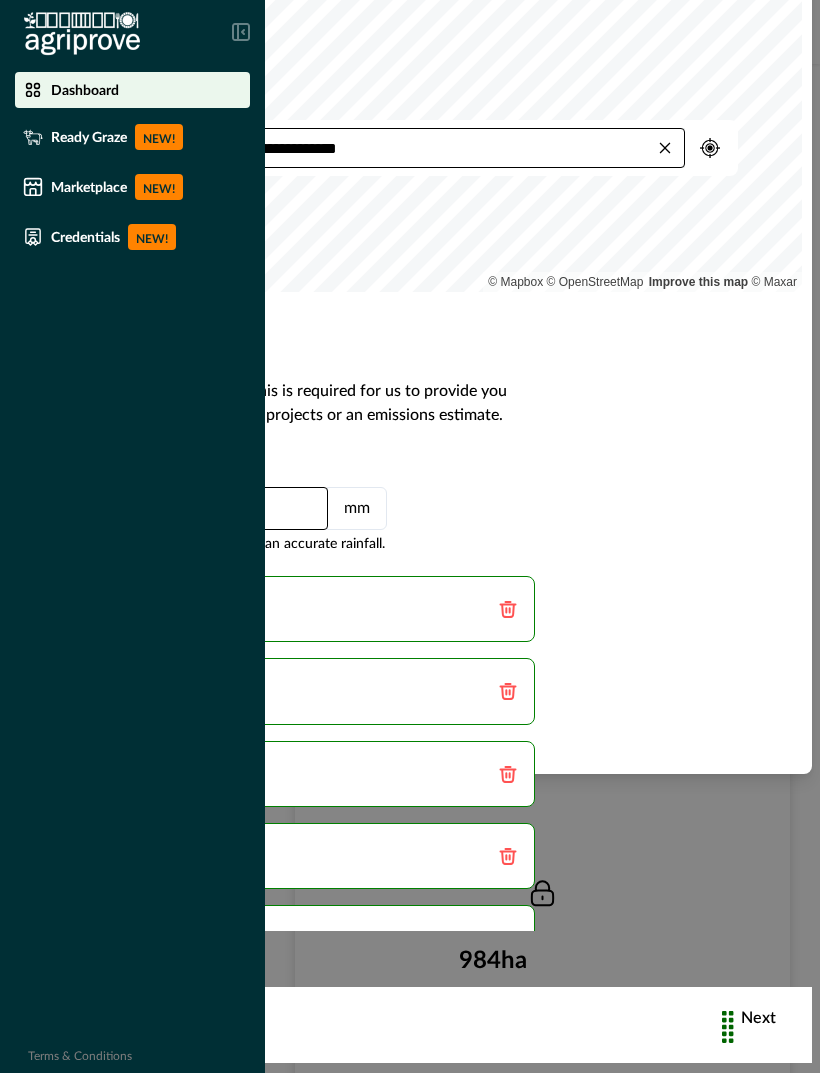 click 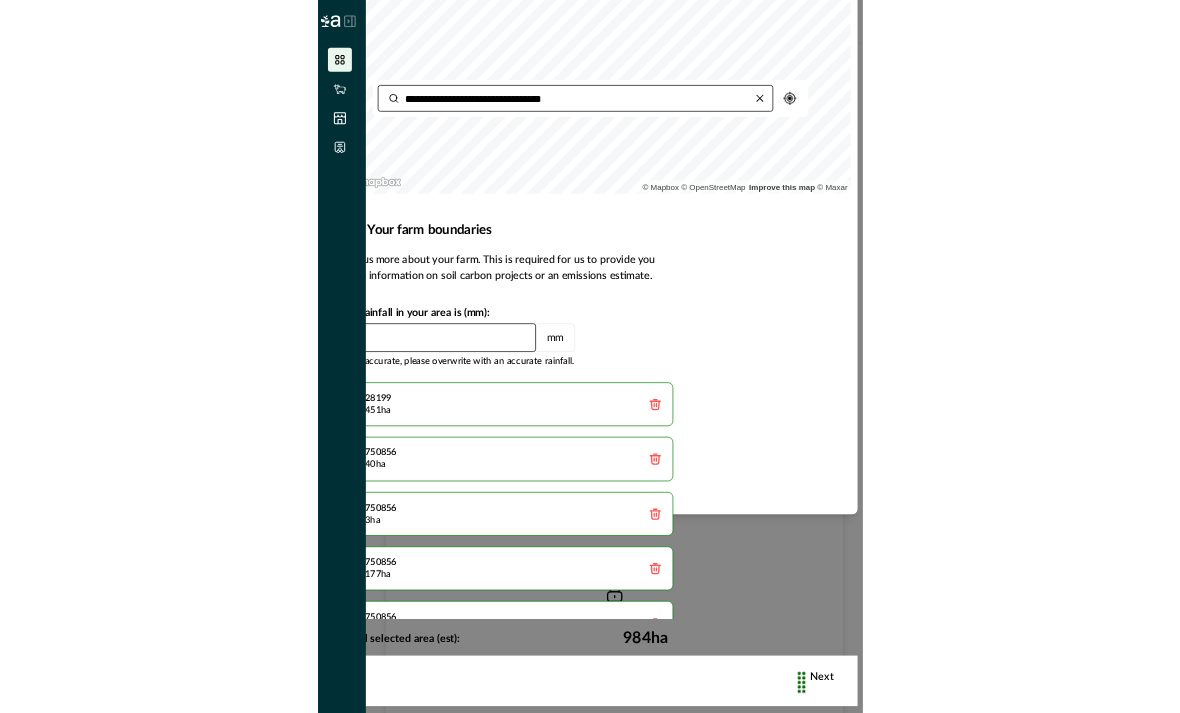 scroll, scrollTop: 302, scrollLeft: 0, axis: vertical 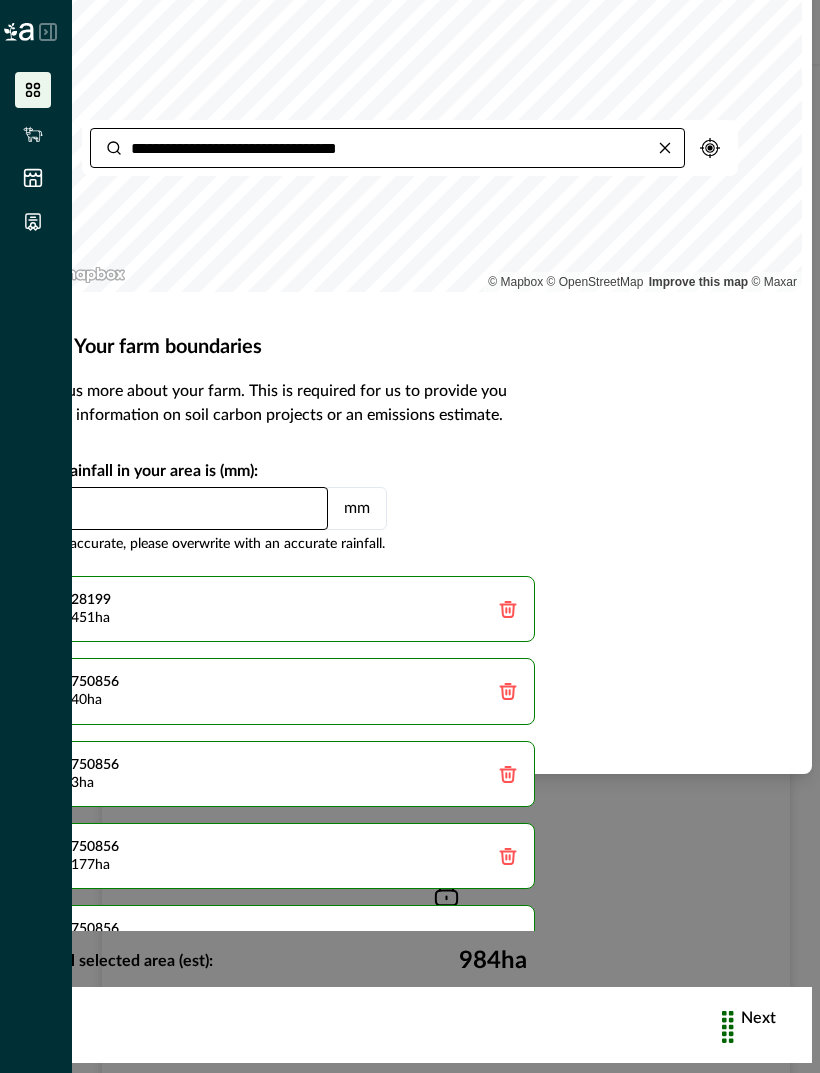 click on "**********" at bounding box center (422, 400) 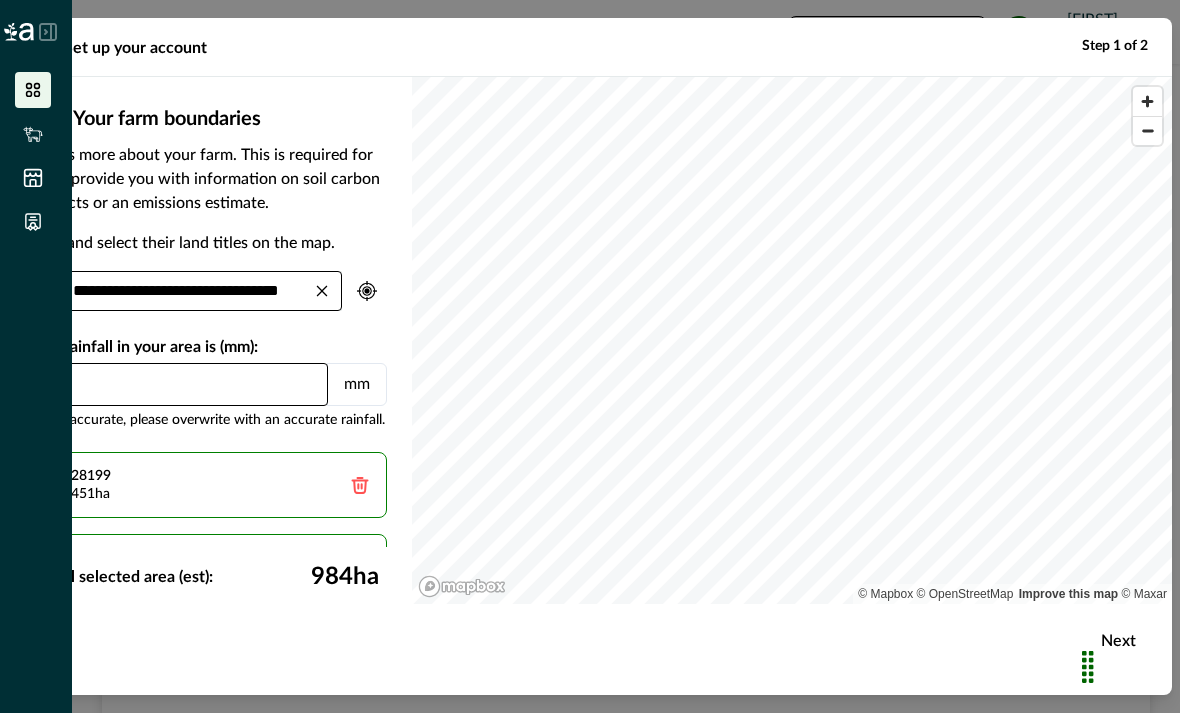 click at bounding box center (33, 90) 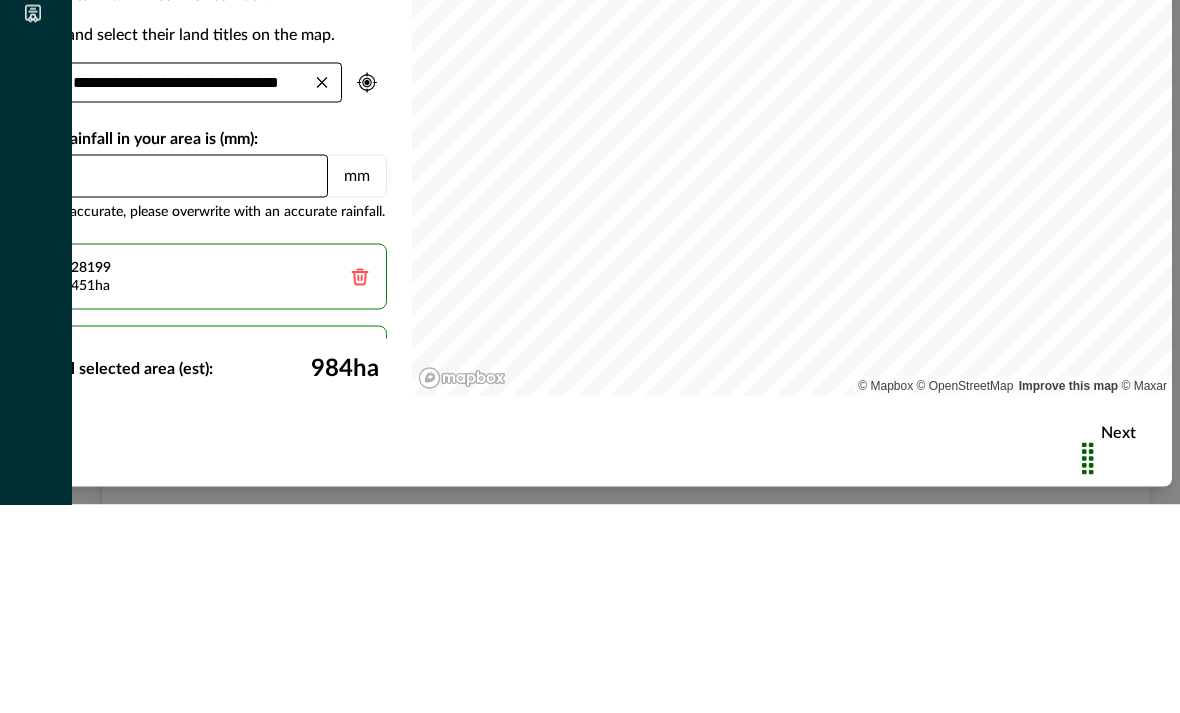 click at bounding box center [36, 356] 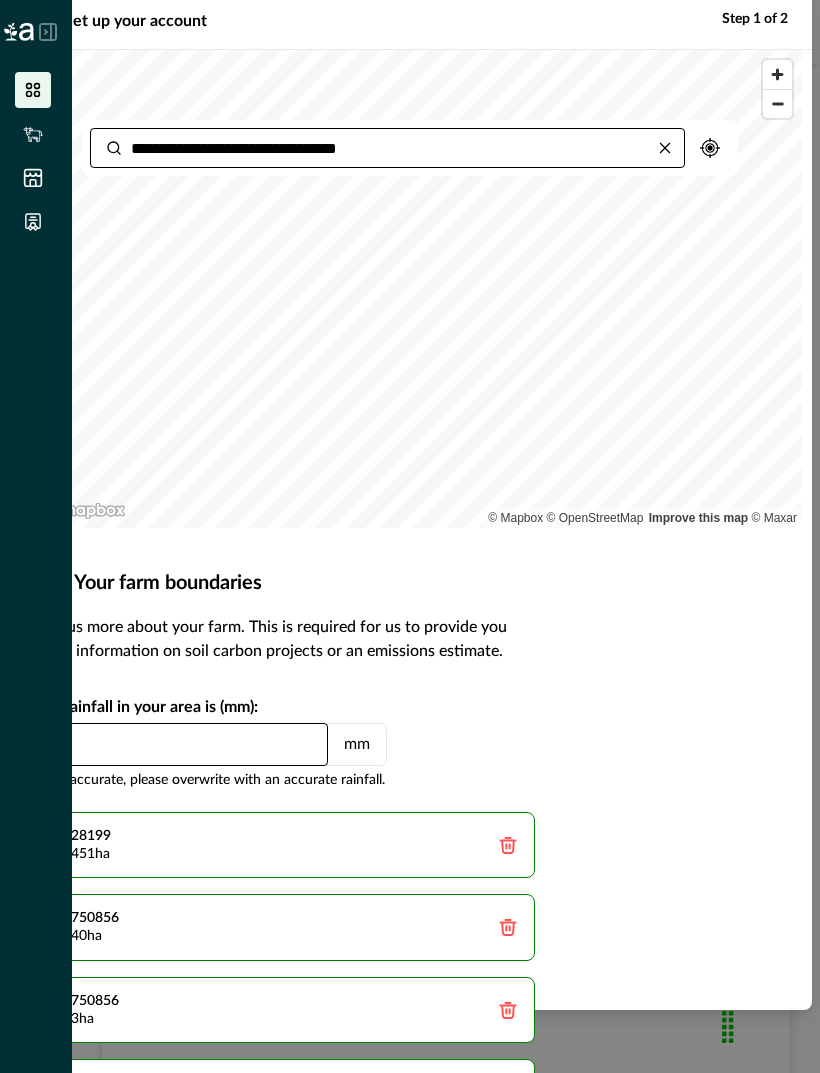 scroll, scrollTop: 0, scrollLeft: 0, axis: both 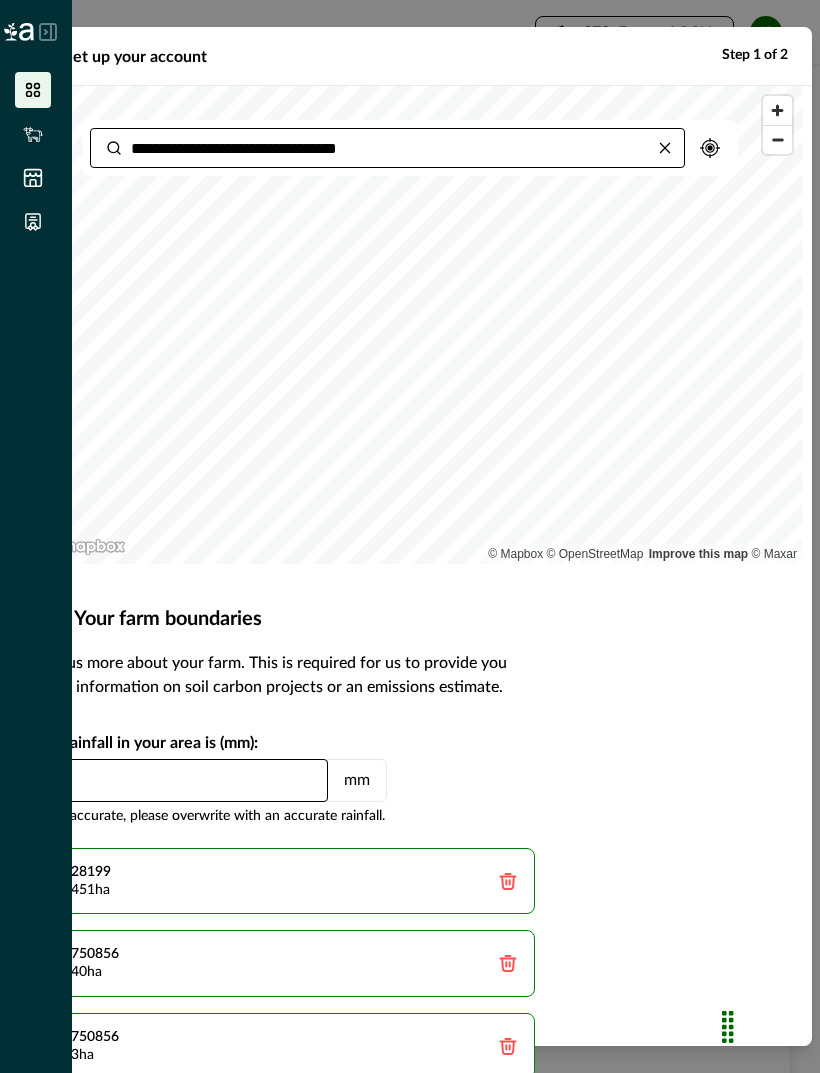 click 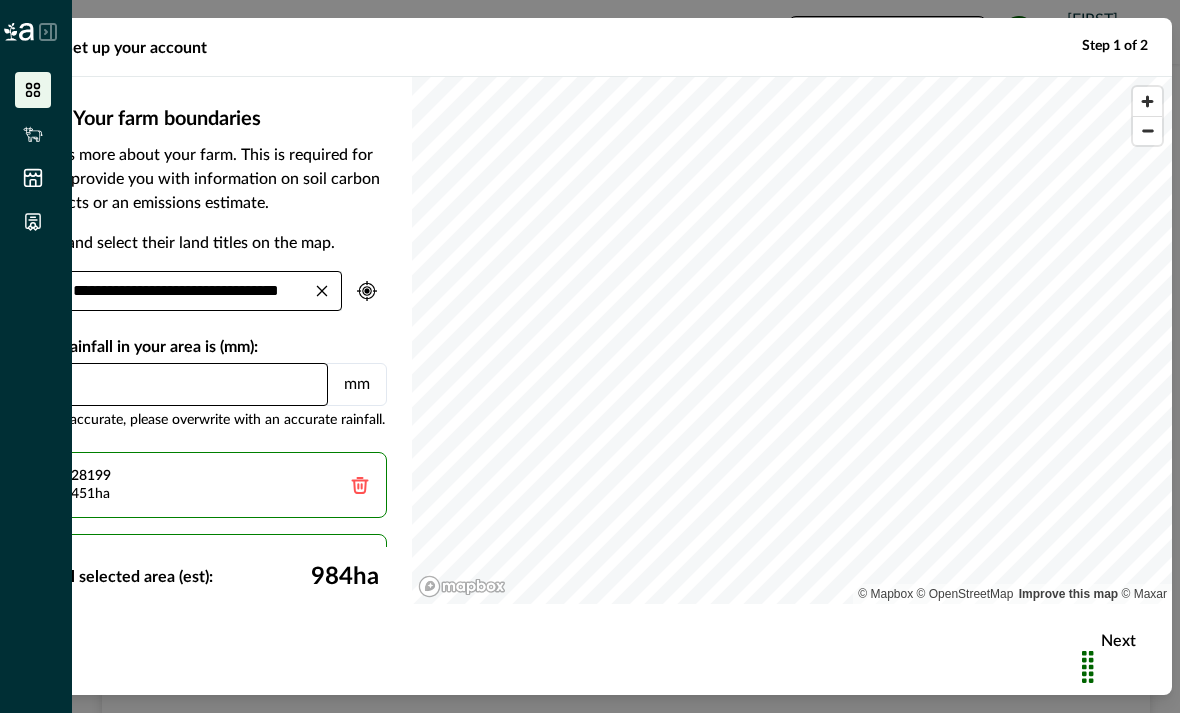 click at bounding box center [1130, 665] 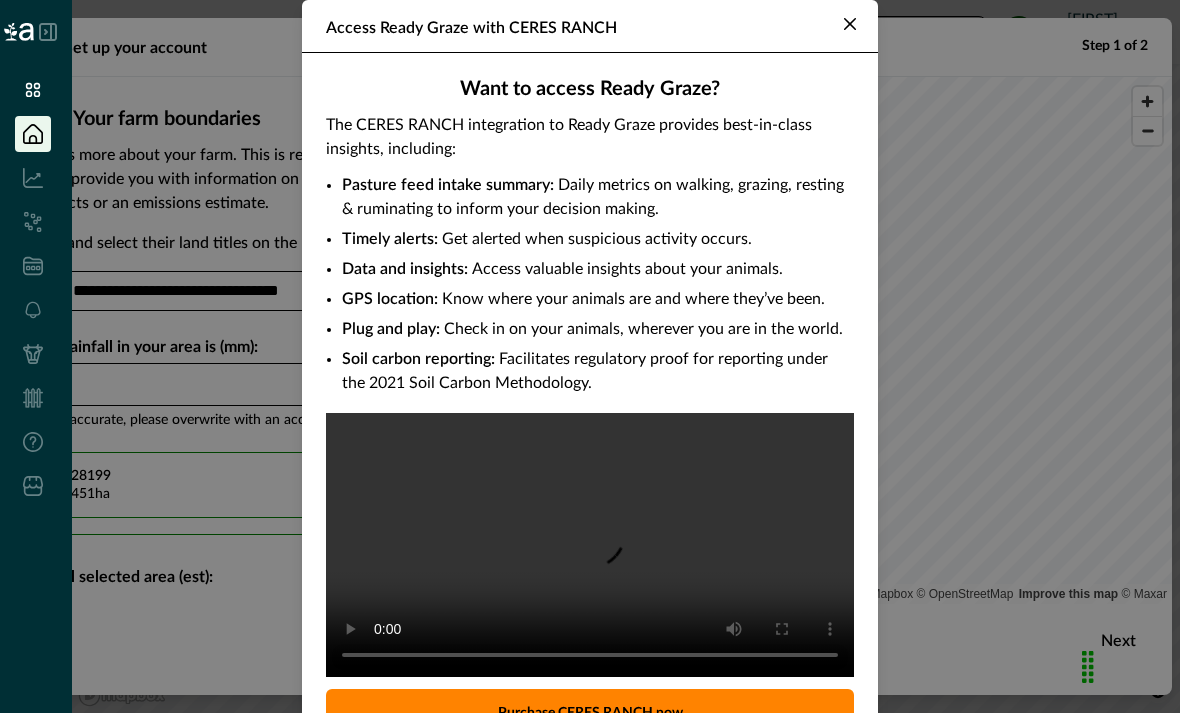 click 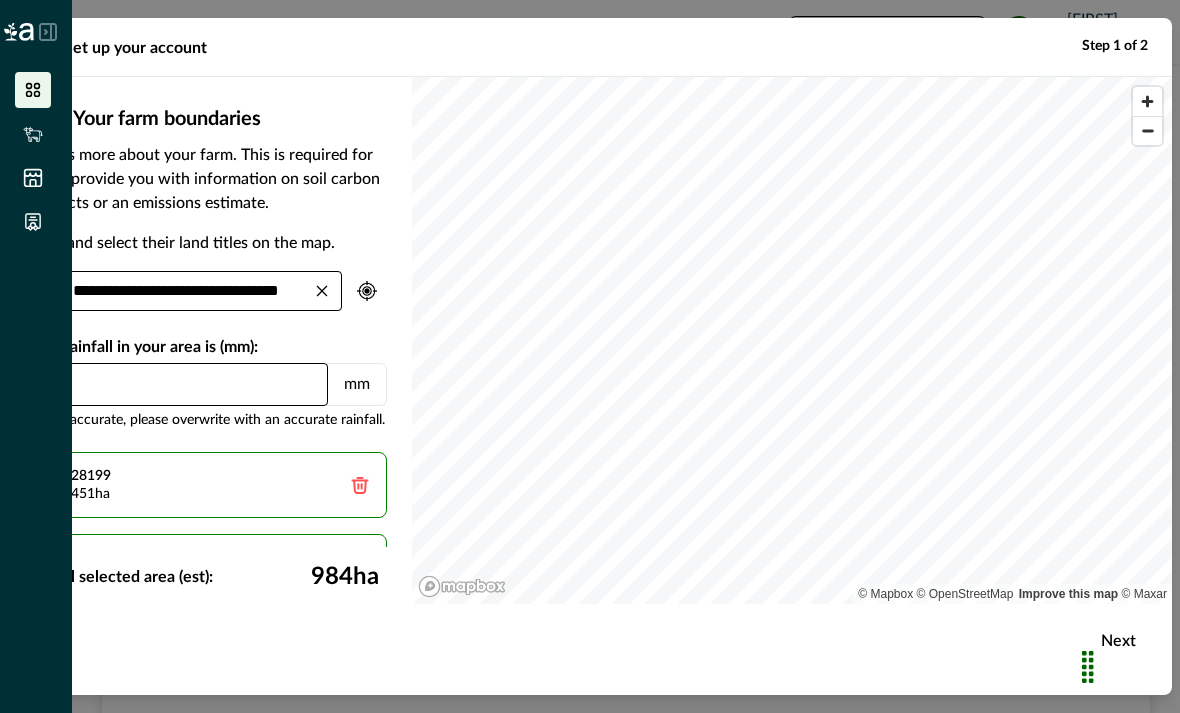 click on "**********" at bounding box center [218, 340] 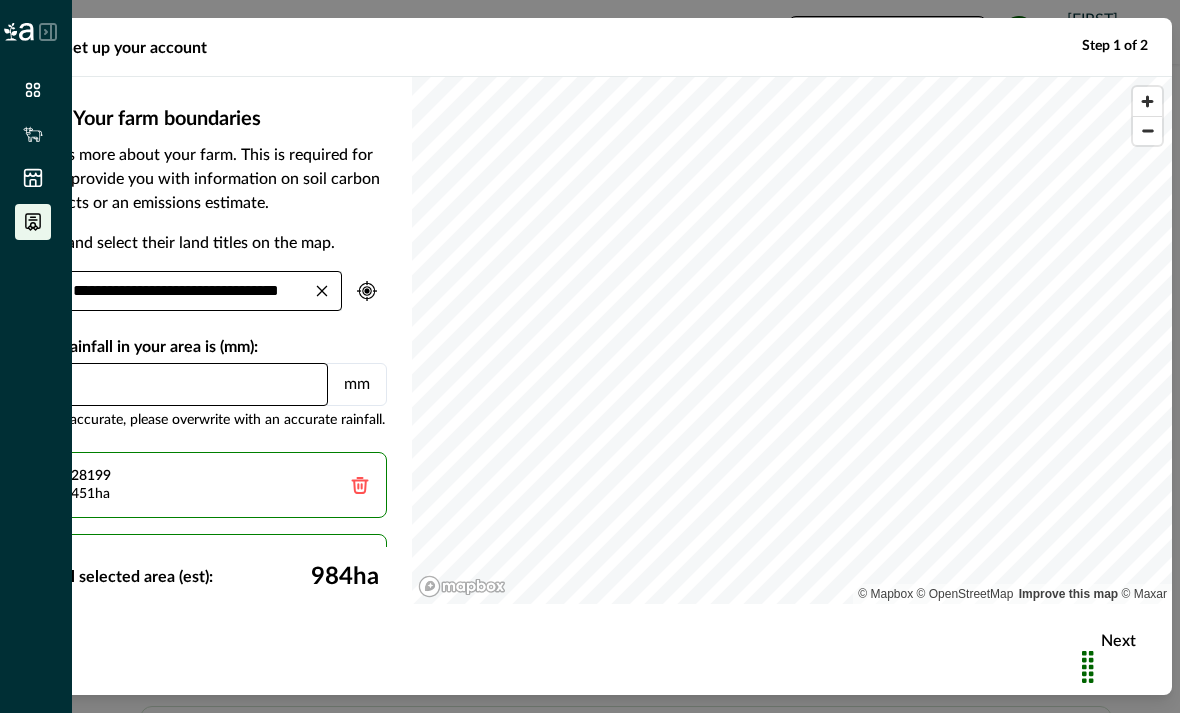 click 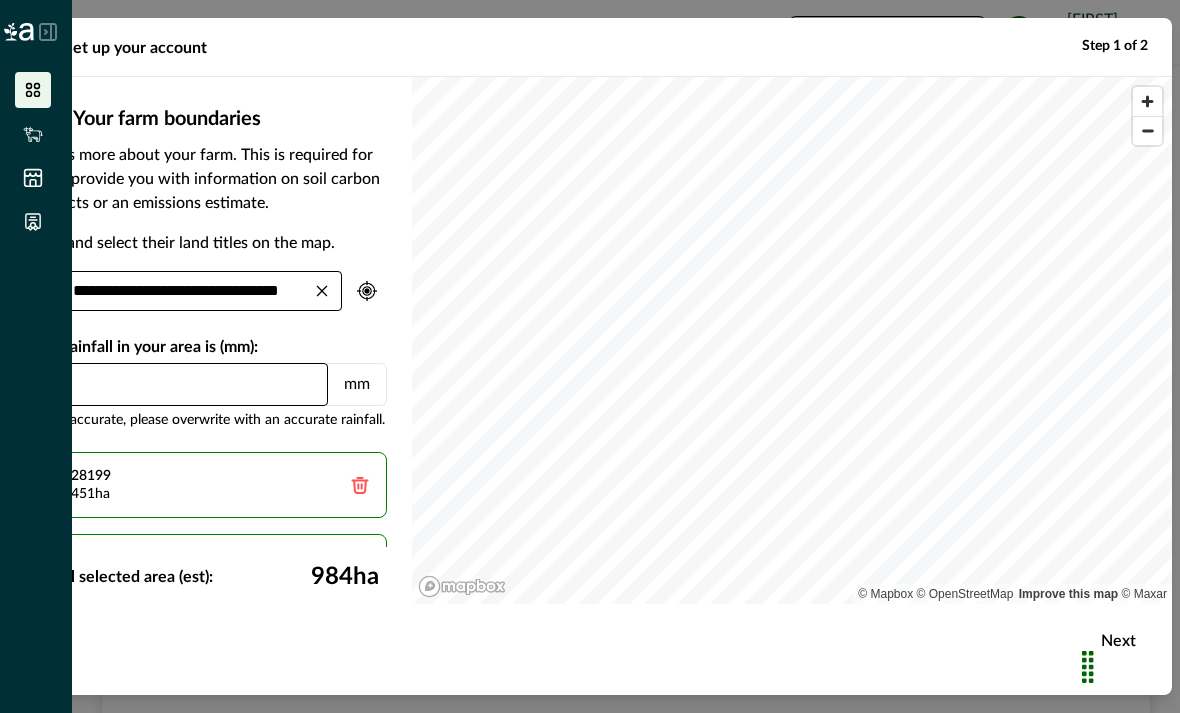click on "[LAND TITLE] [AREA]  ha" at bounding box center [209, 485] 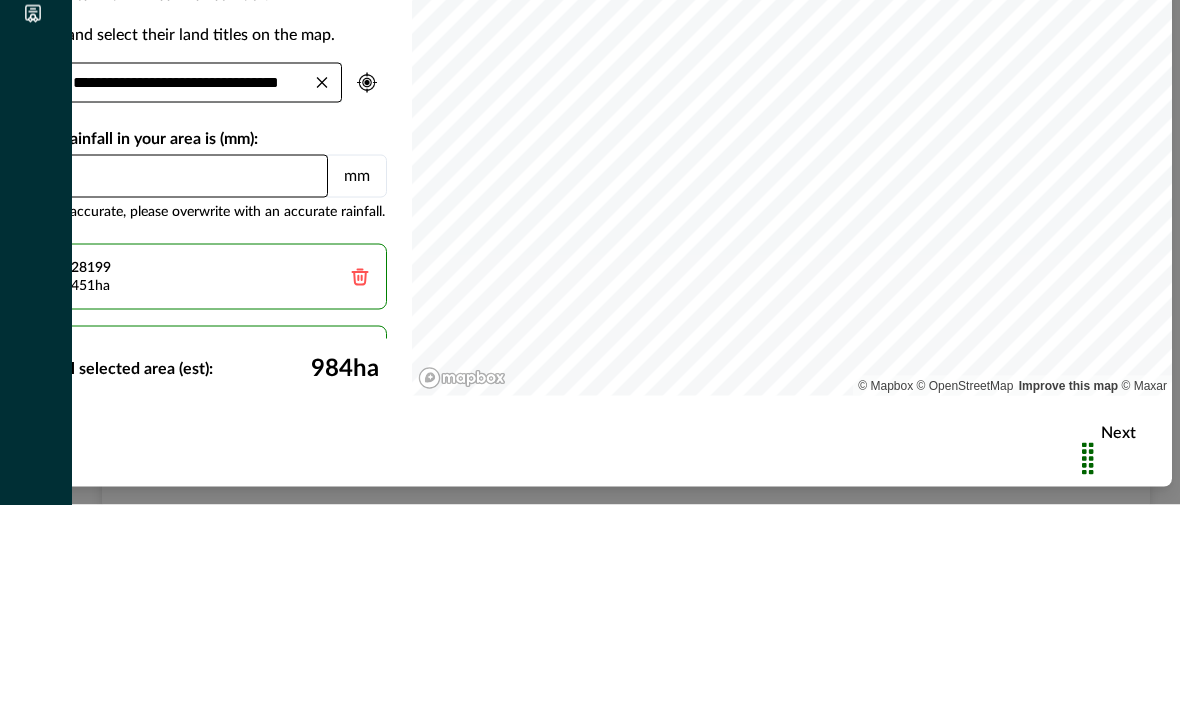 click at bounding box center [36, 356] 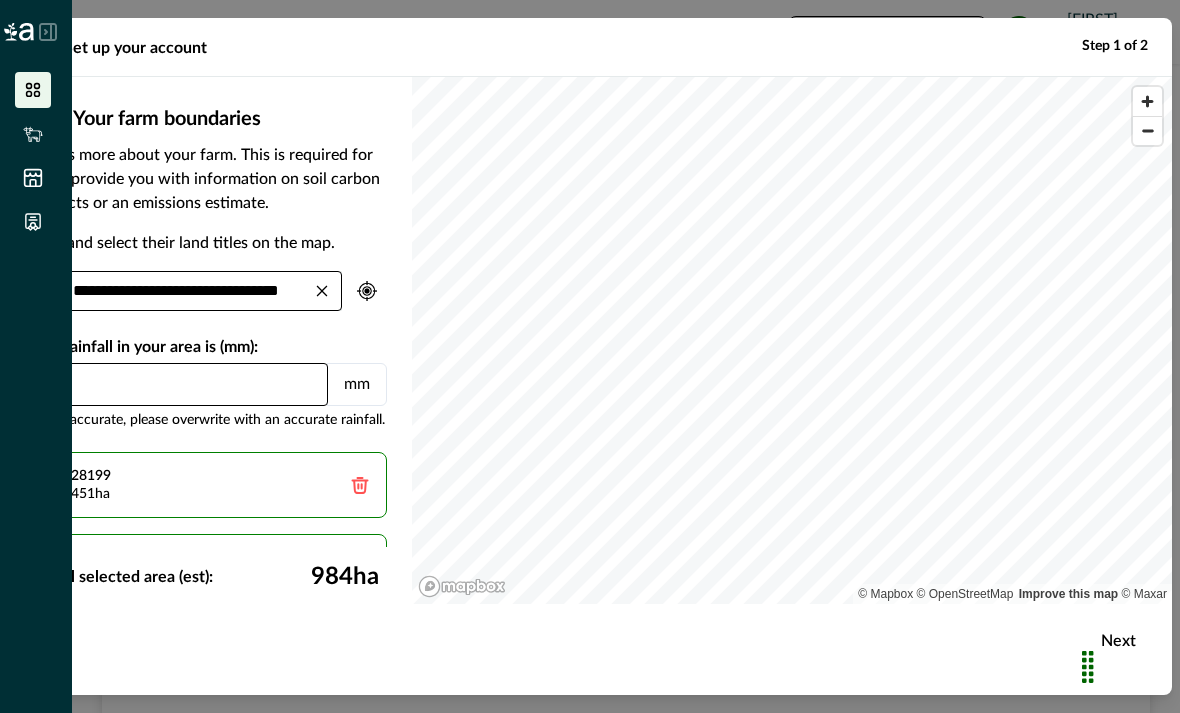 click at bounding box center (36, 356) 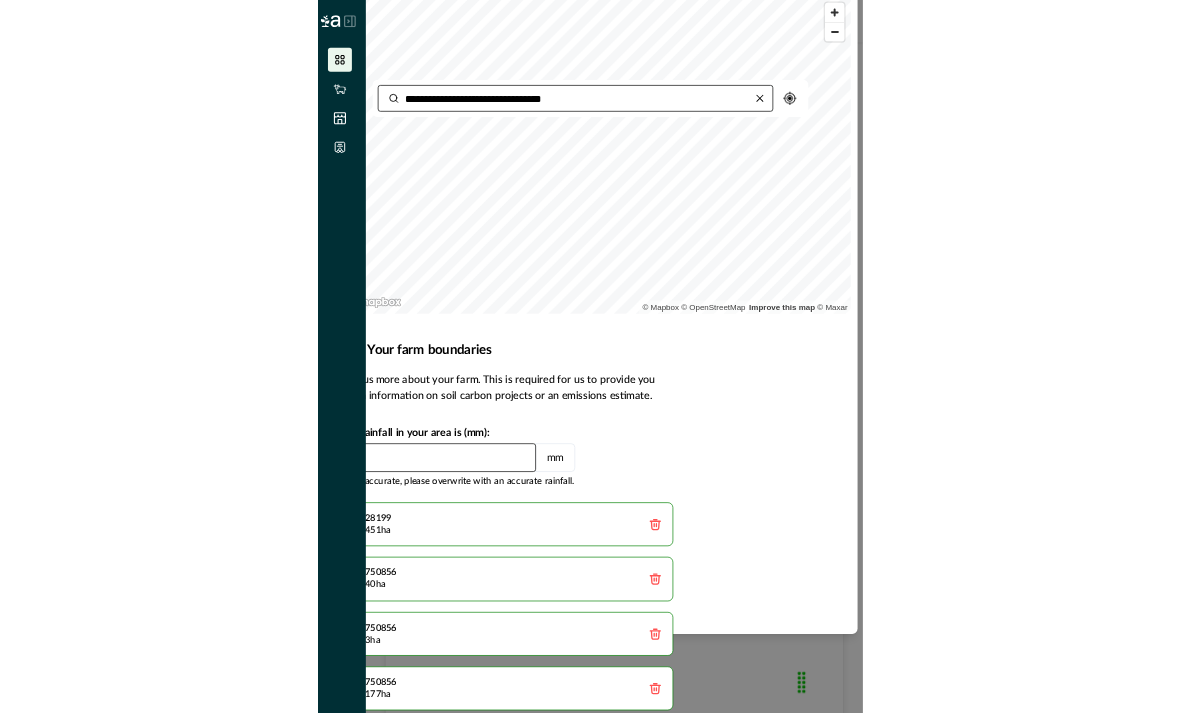 scroll, scrollTop: 95, scrollLeft: 0, axis: vertical 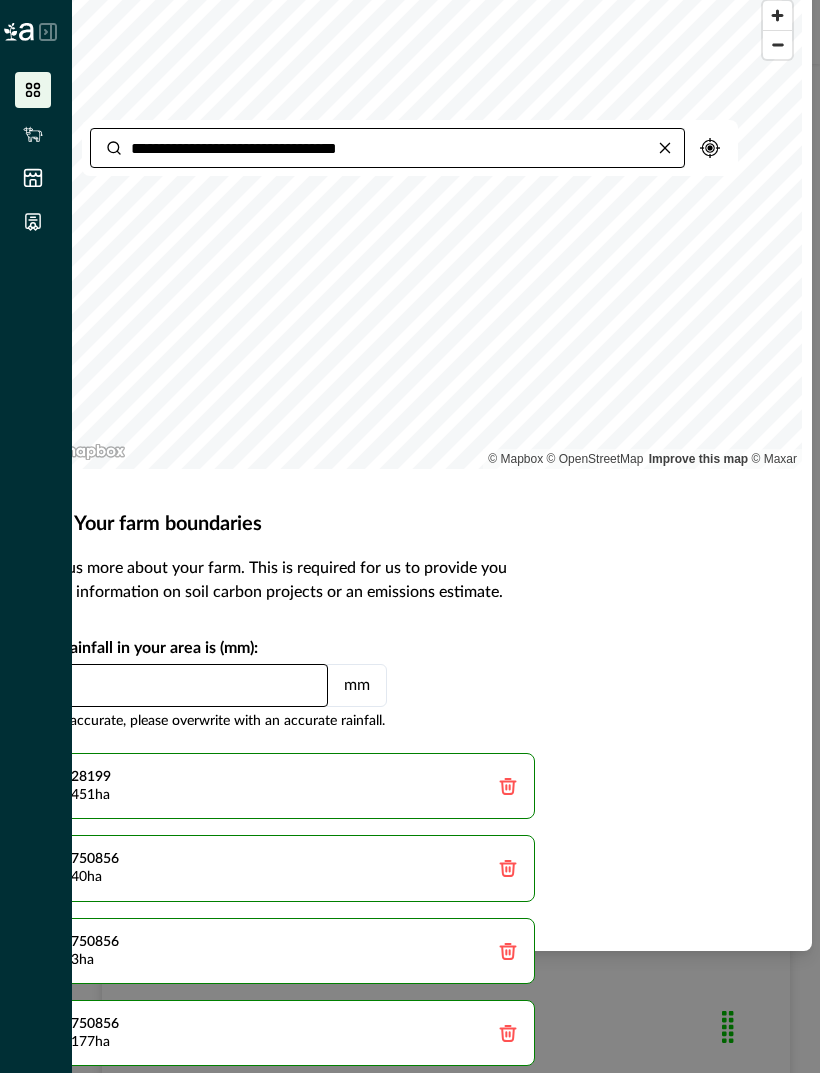 click on "**********" at bounding box center [422, 577] 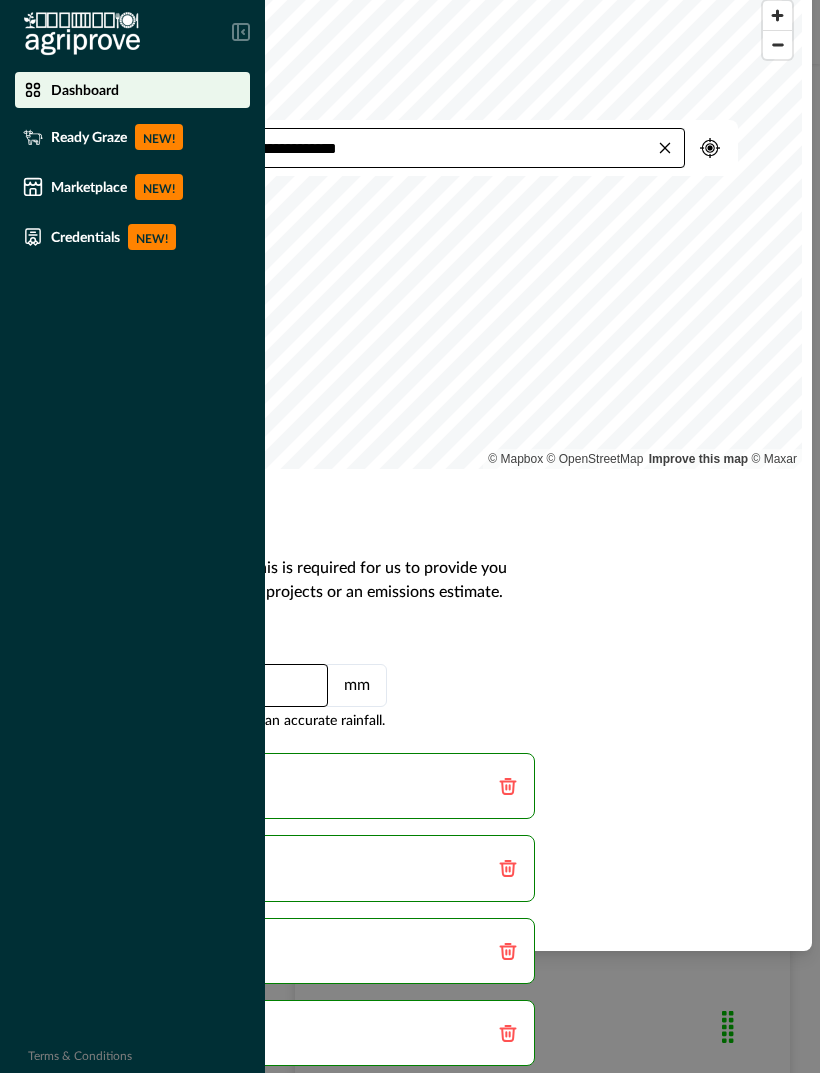 click 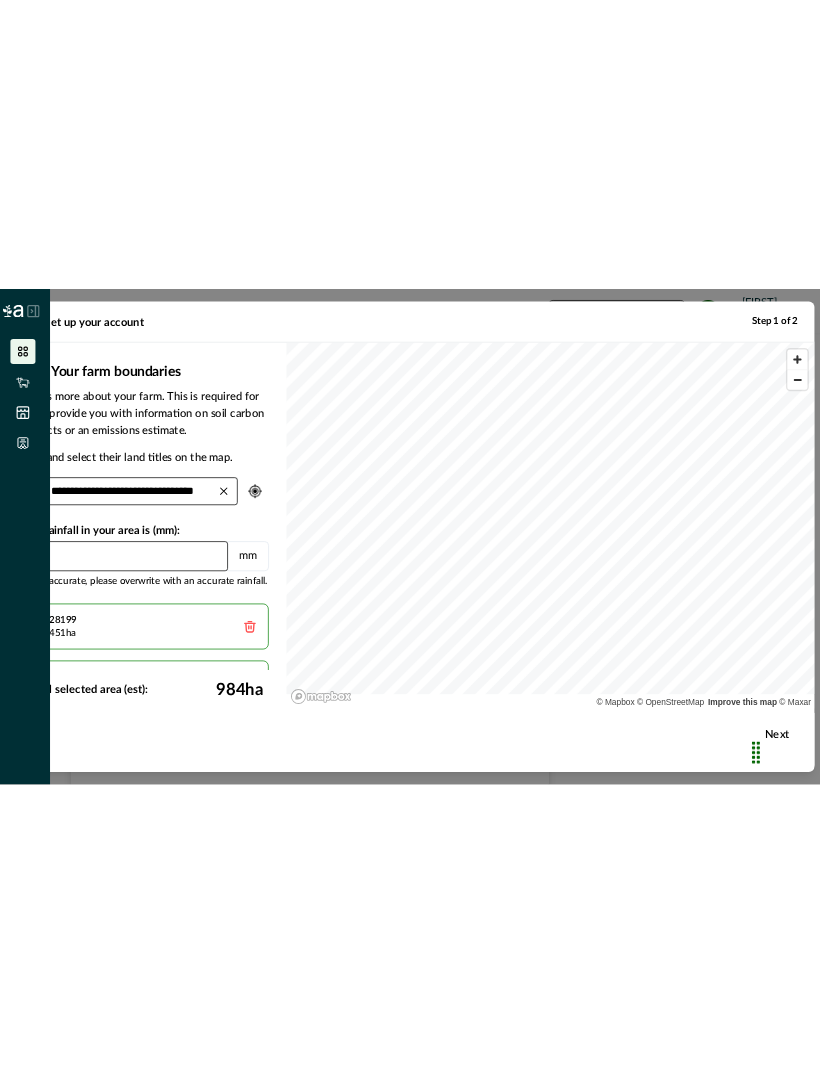 scroll, scrollTop: 0, scrollLeft: 0, axis: both 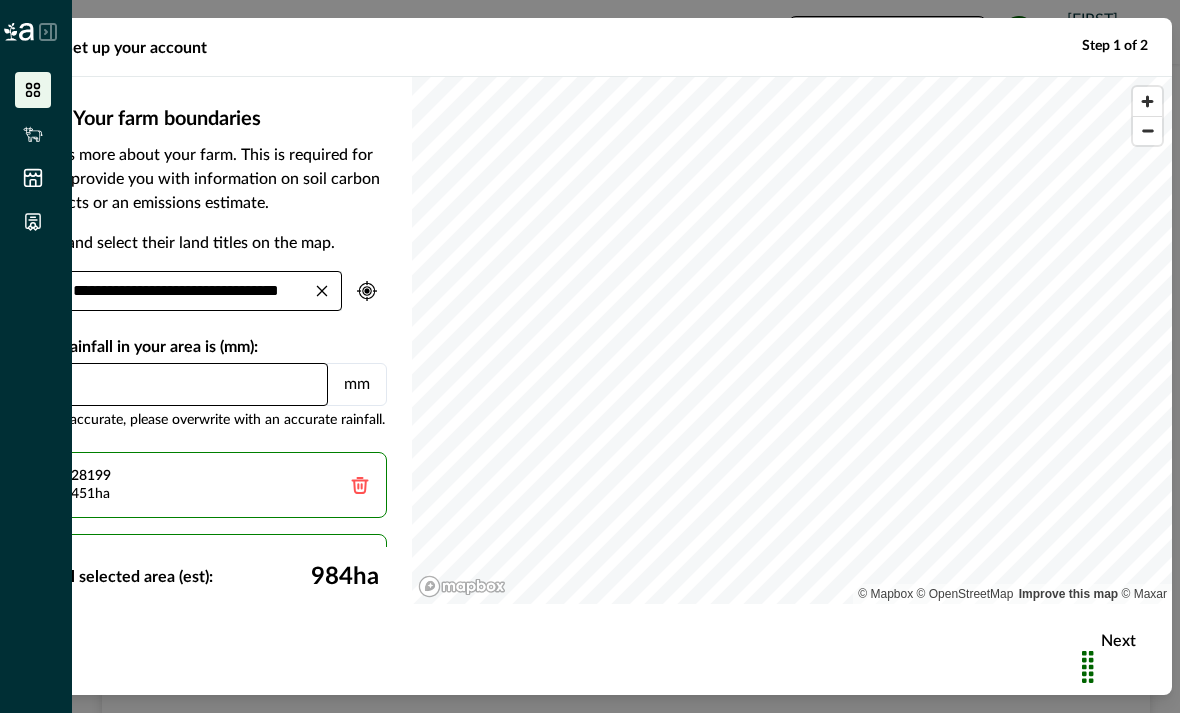 click on "Set up your account Step 1 of 2" at bounding box center [590, 47] 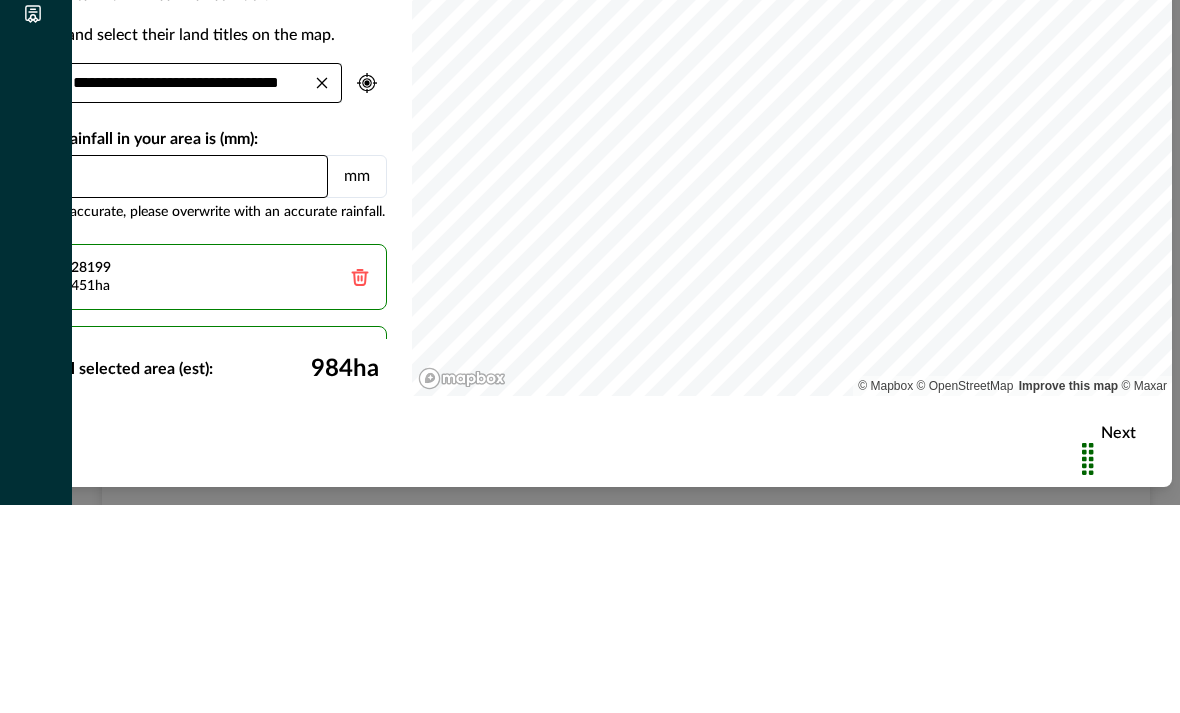 type on "*" 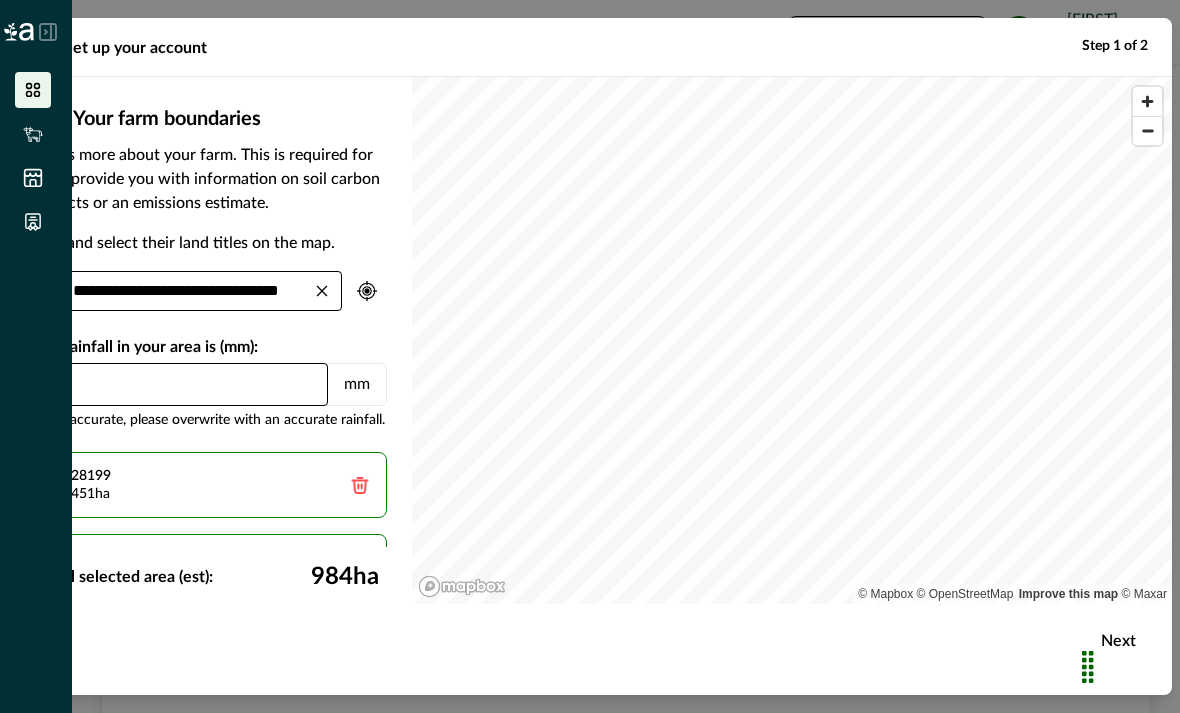 click on "***" at bounding box center [180, 384] 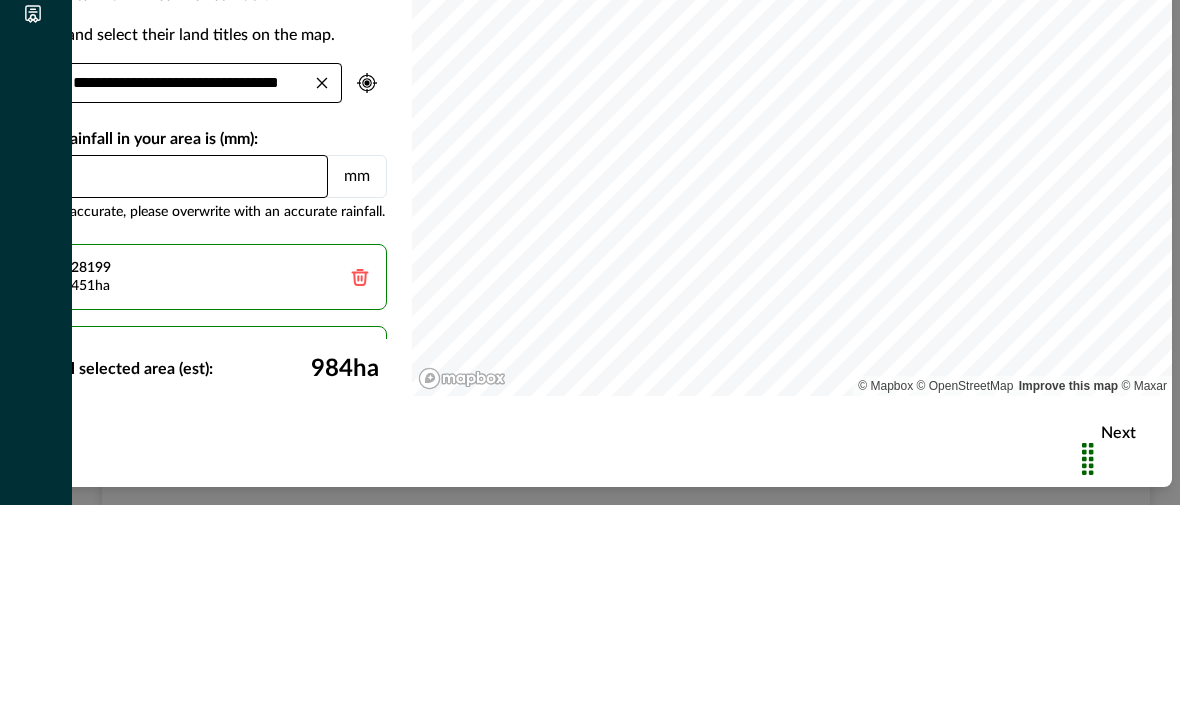 type on "*" 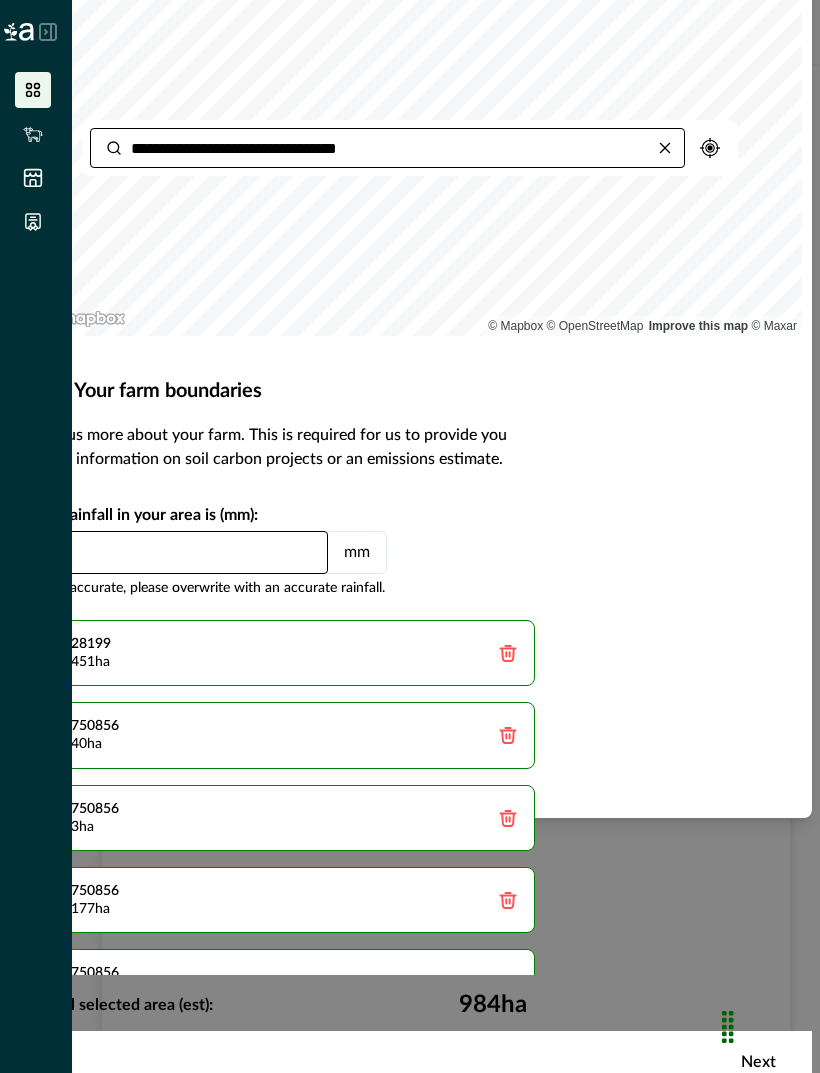 scroll, scrollTop: 0, scrollLeft: 0, axis: both 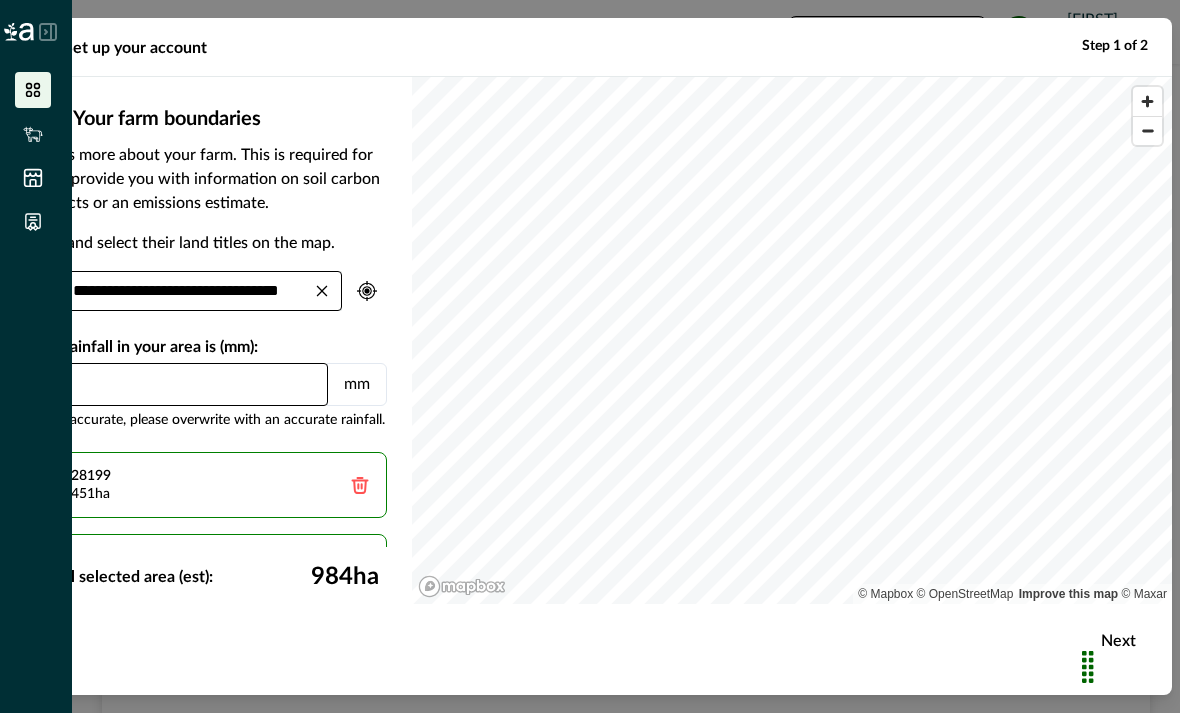 click at bounding box center (1130, 665) 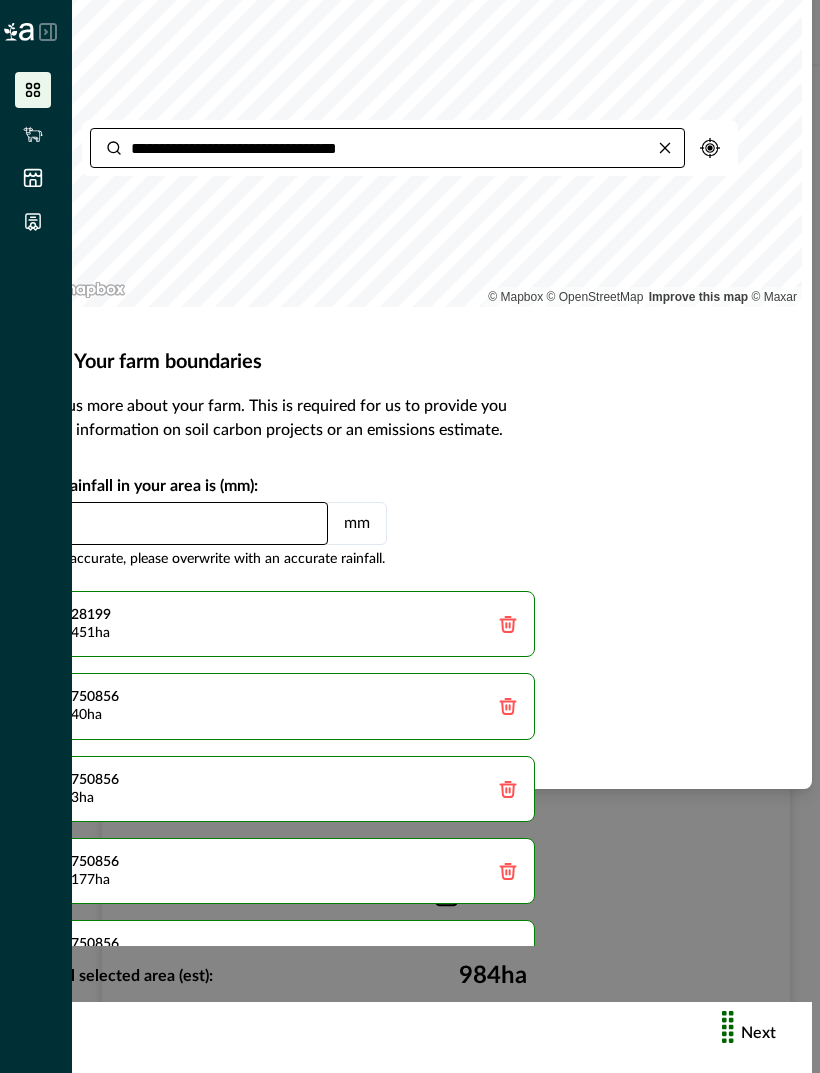 scroll, scrollTop: 253, scrollLeft: 0, axis: vertical 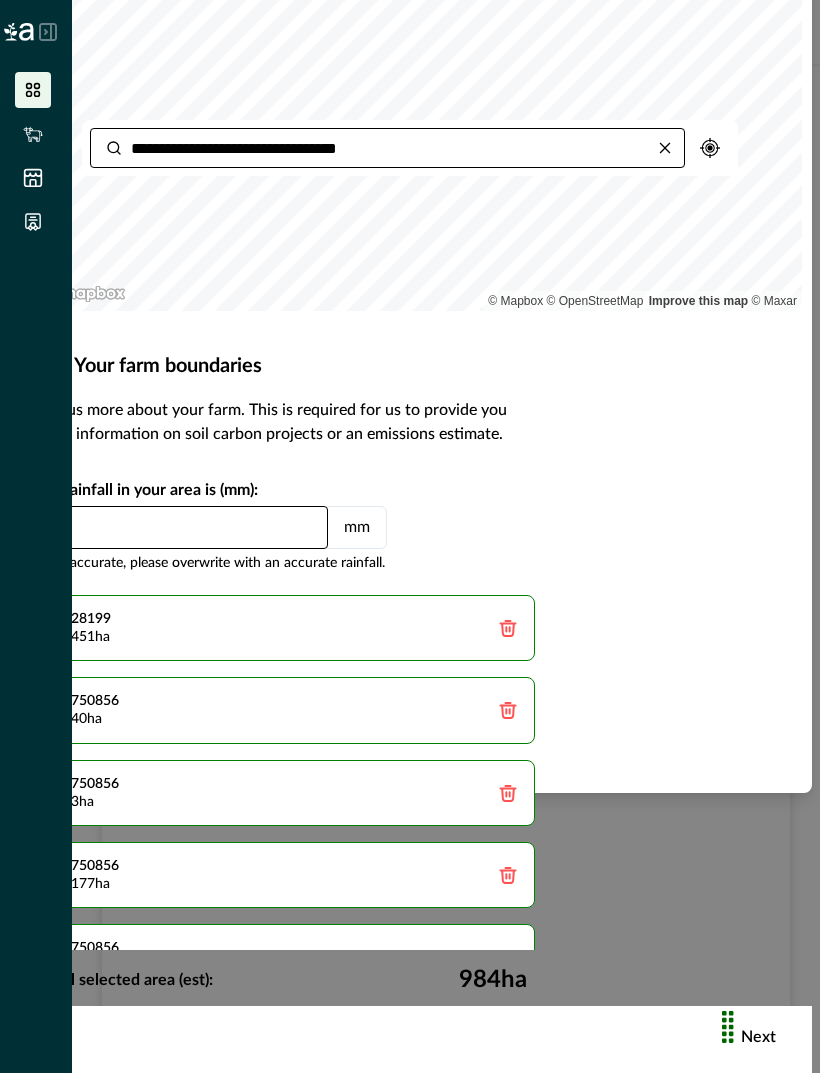 click at bounding box center (770, 1025) 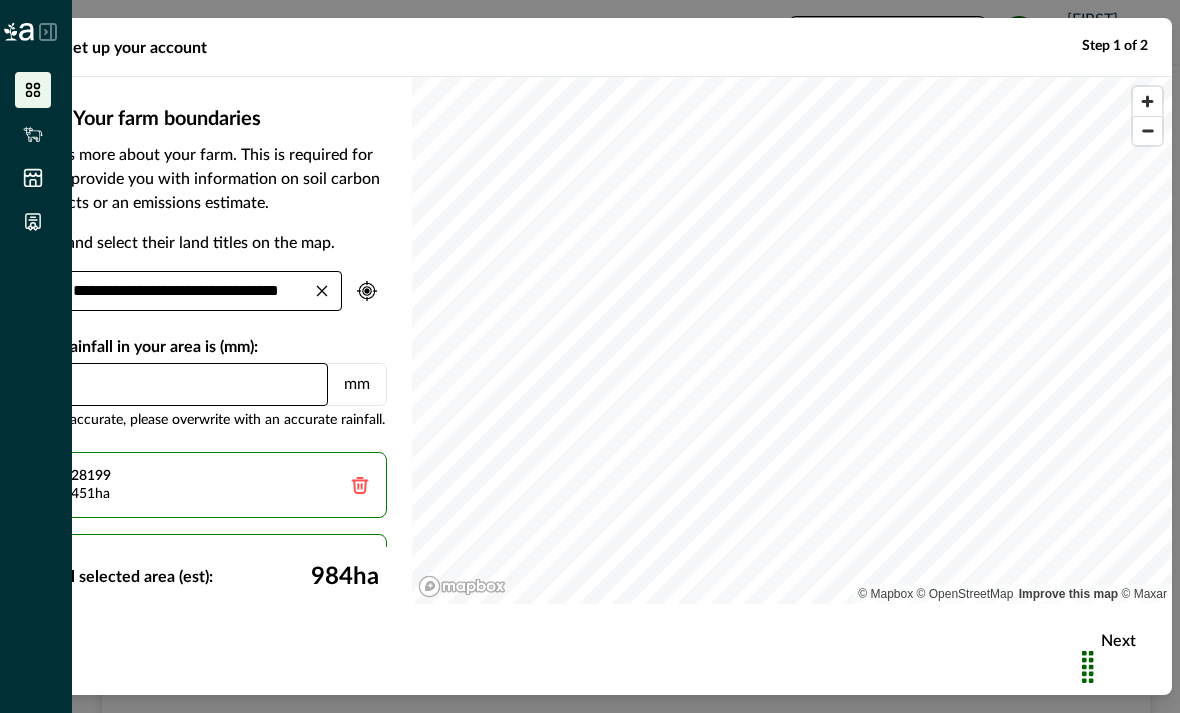 scroll, scrollTop: 21, scrollLeft: 0, axis: vertical 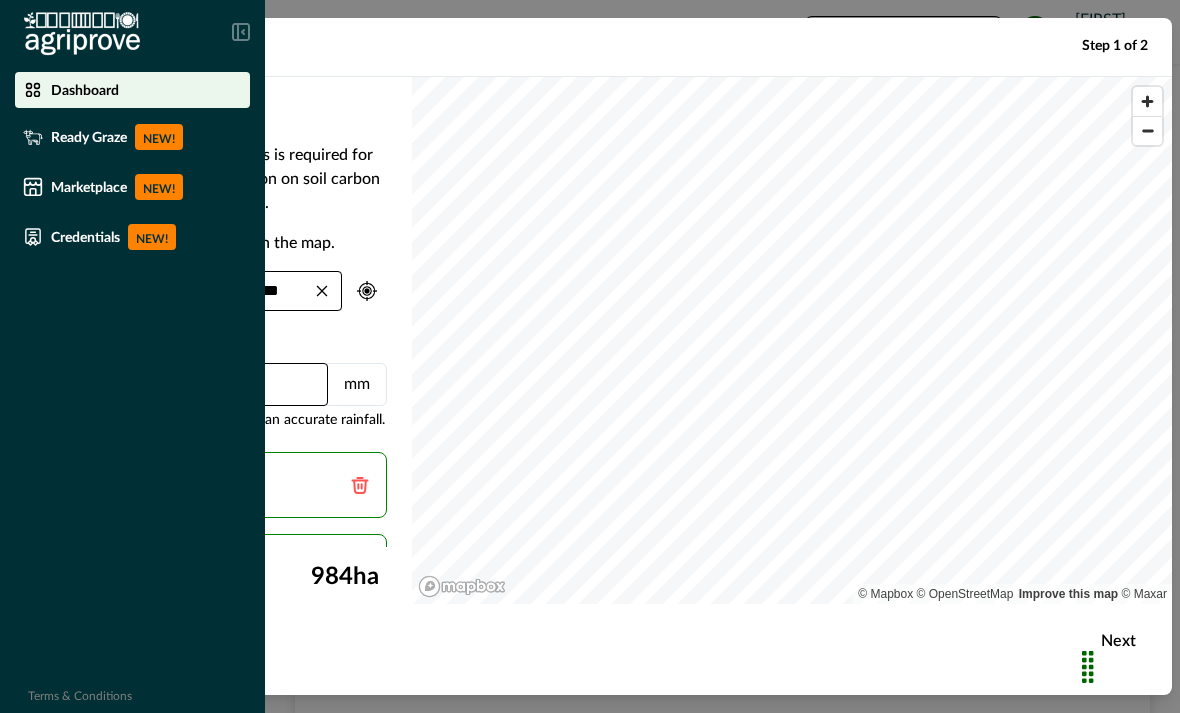 click 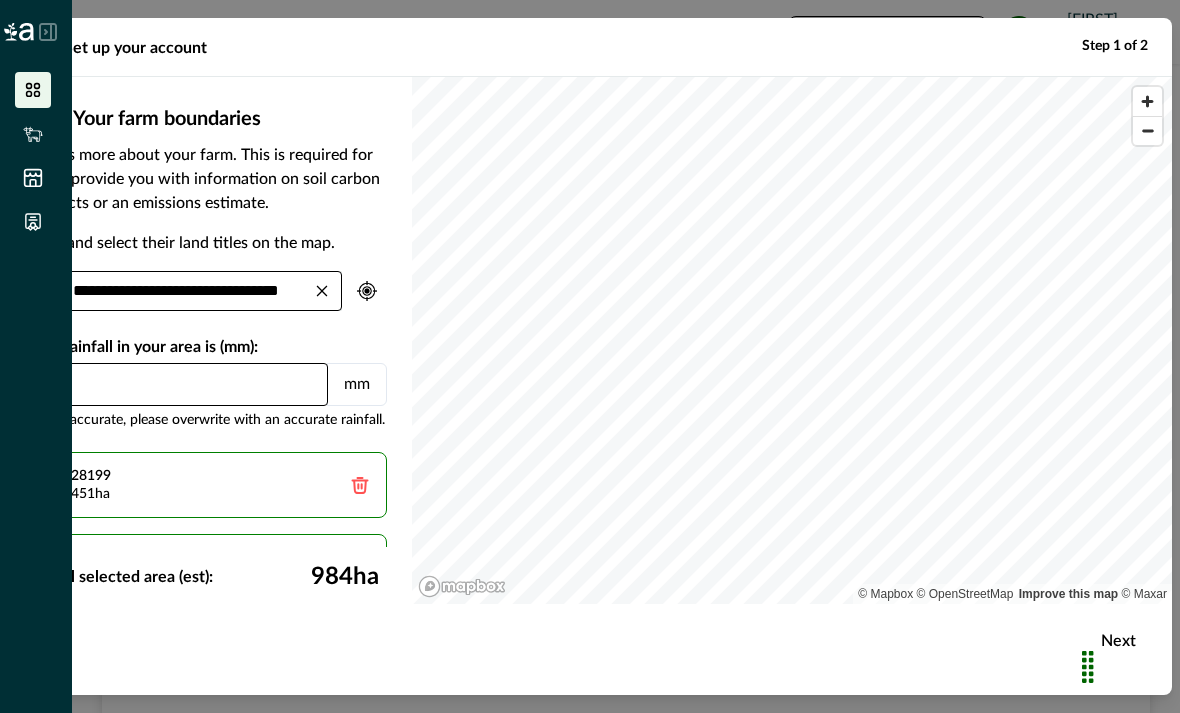 scroll, scrollTop: 0, scrollLeft: 0, axis: both 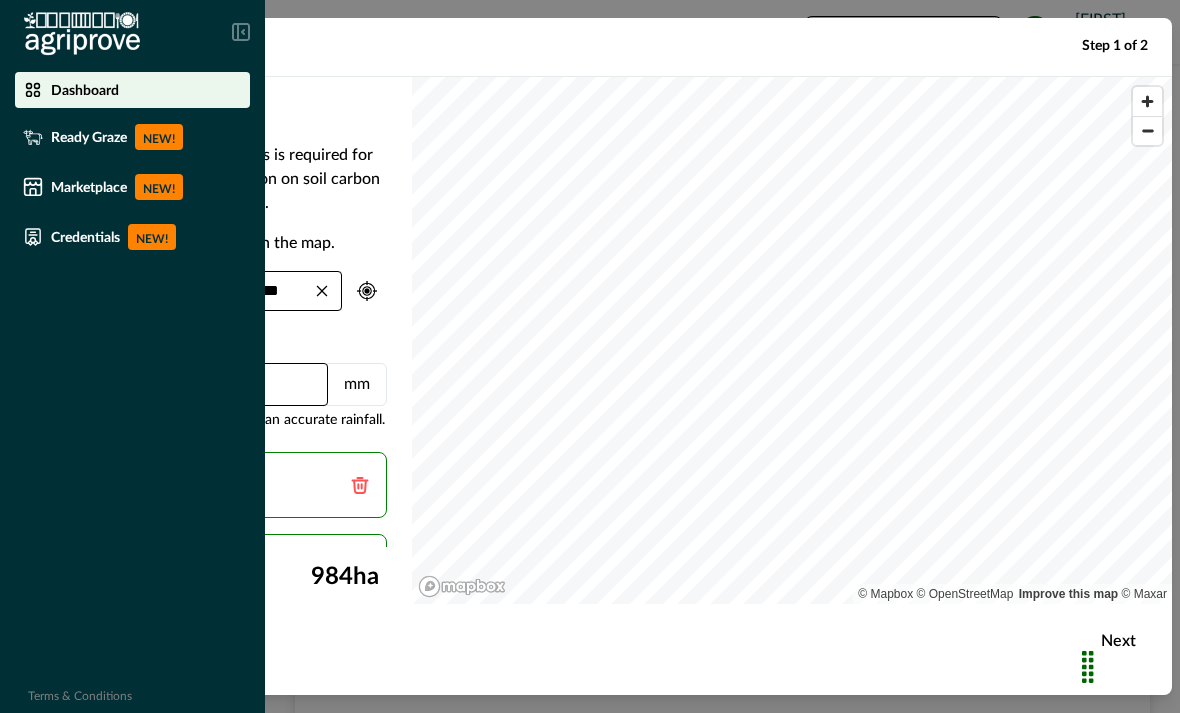 click 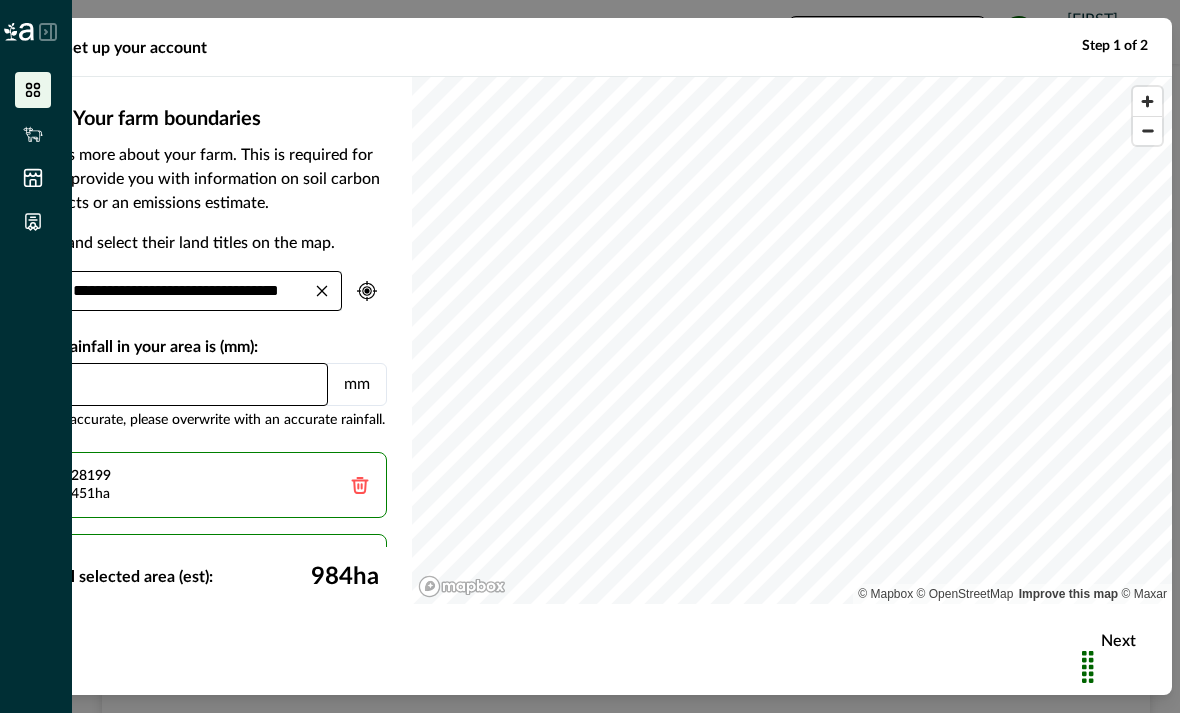 click on "Step 1 of 2" at bounding box center [1115, 46] 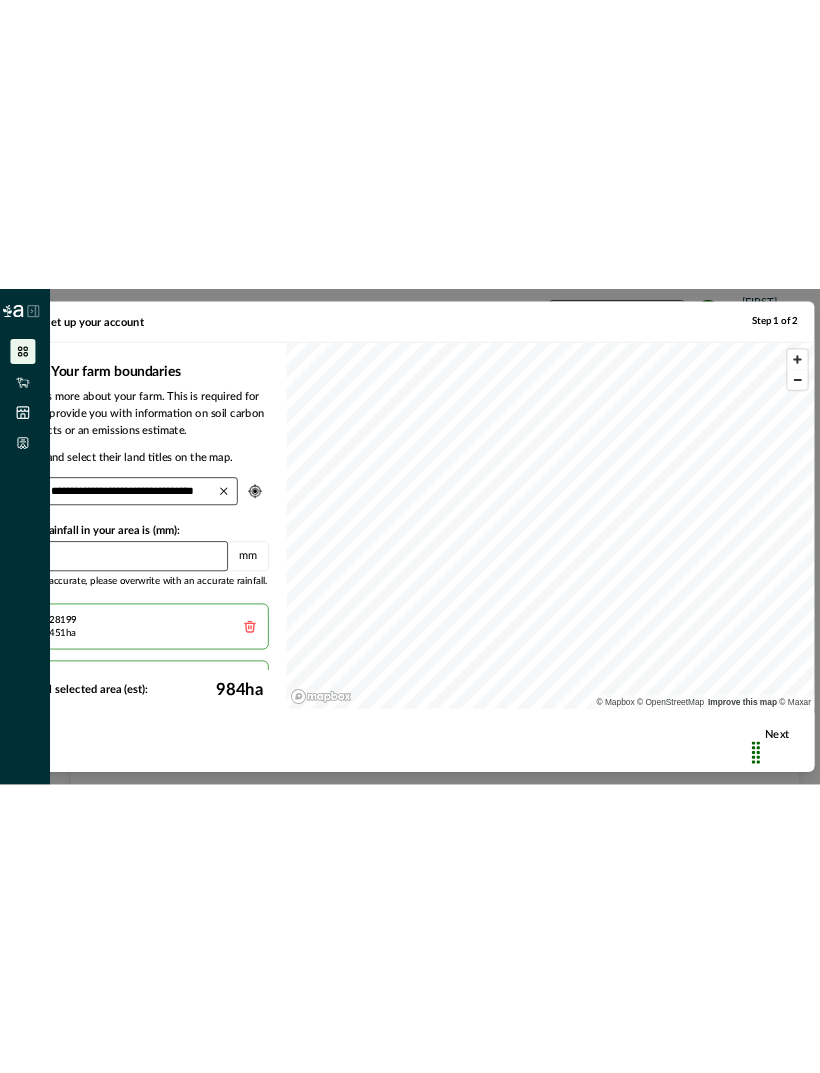 scroll, scrollTop: 0, scrollLeft: 0, axis: both 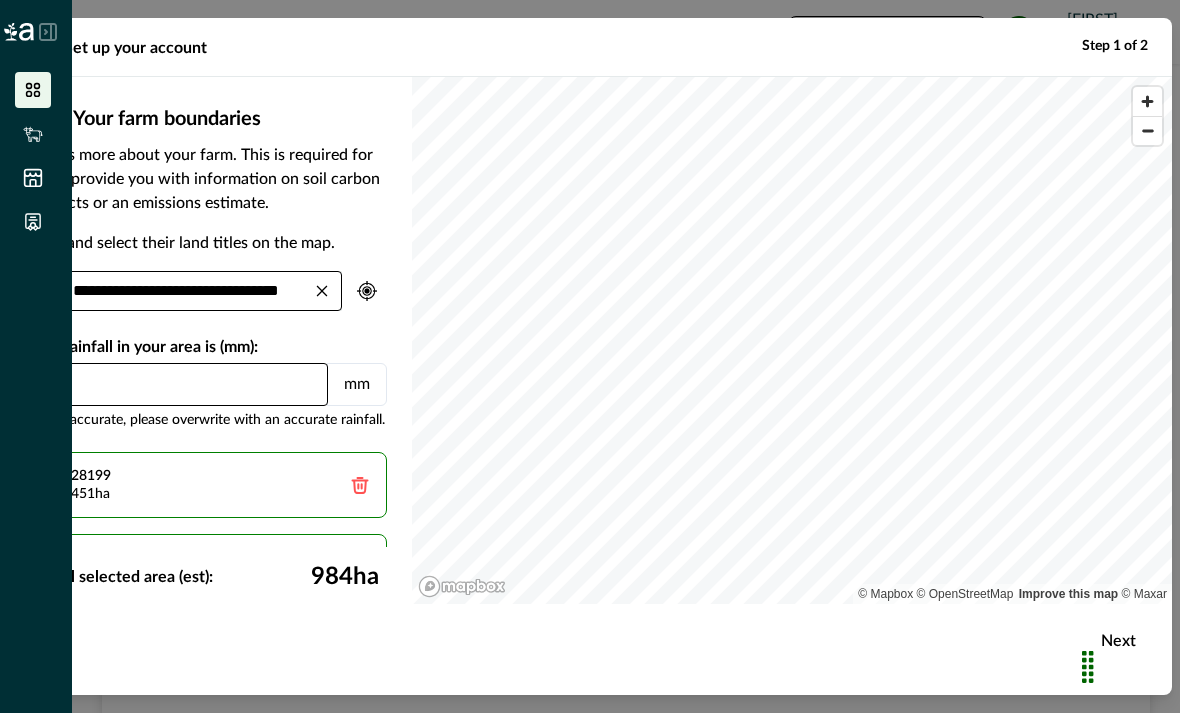 click at bounding box center [36, 356] 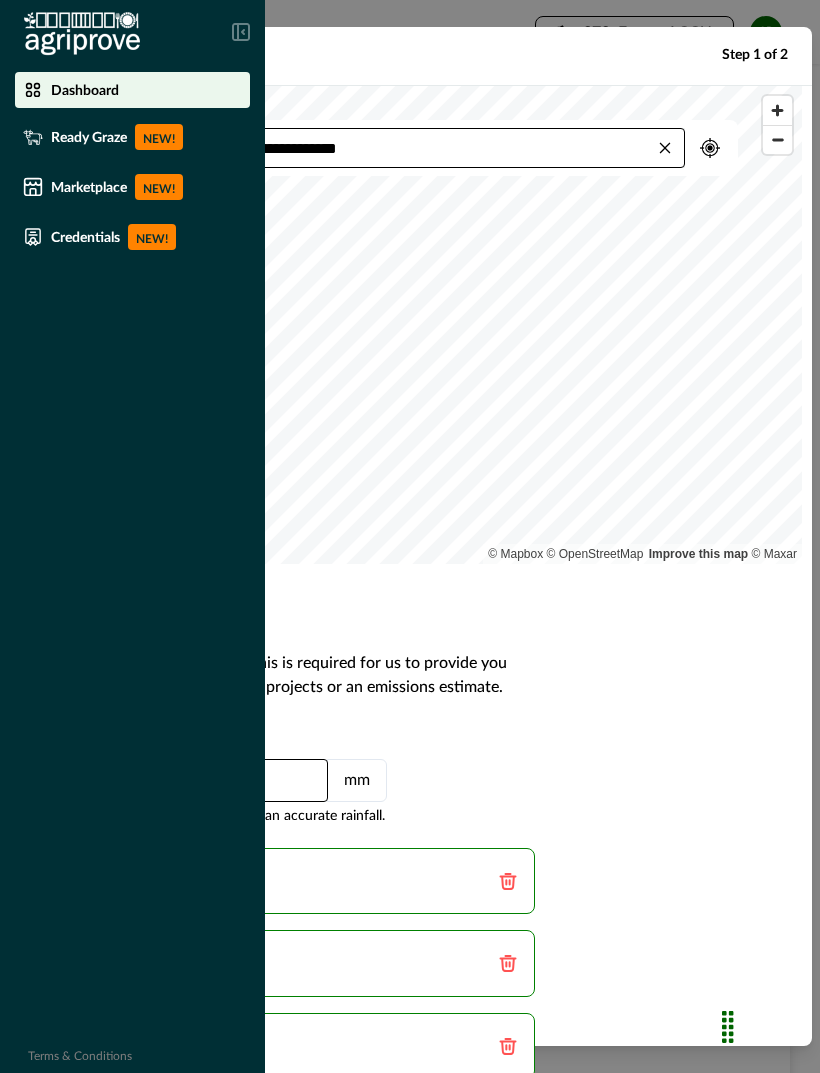 click 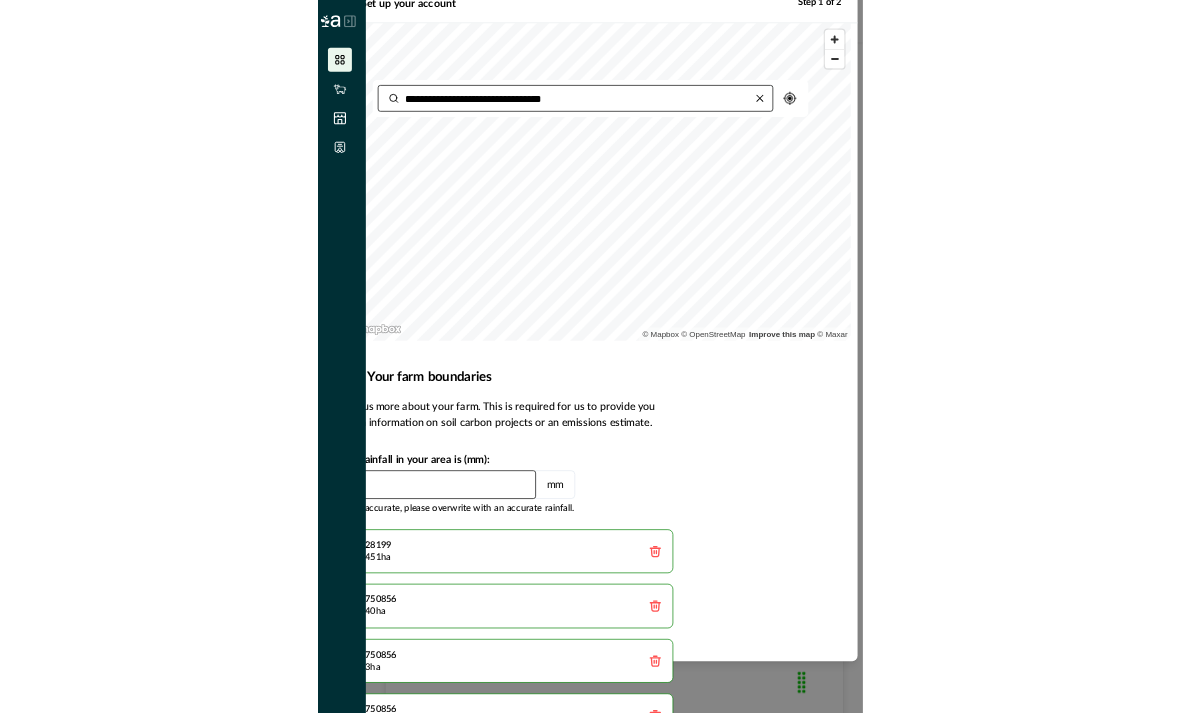 scroll, scrollTop: 0, scrollLeft: 0, axis: both 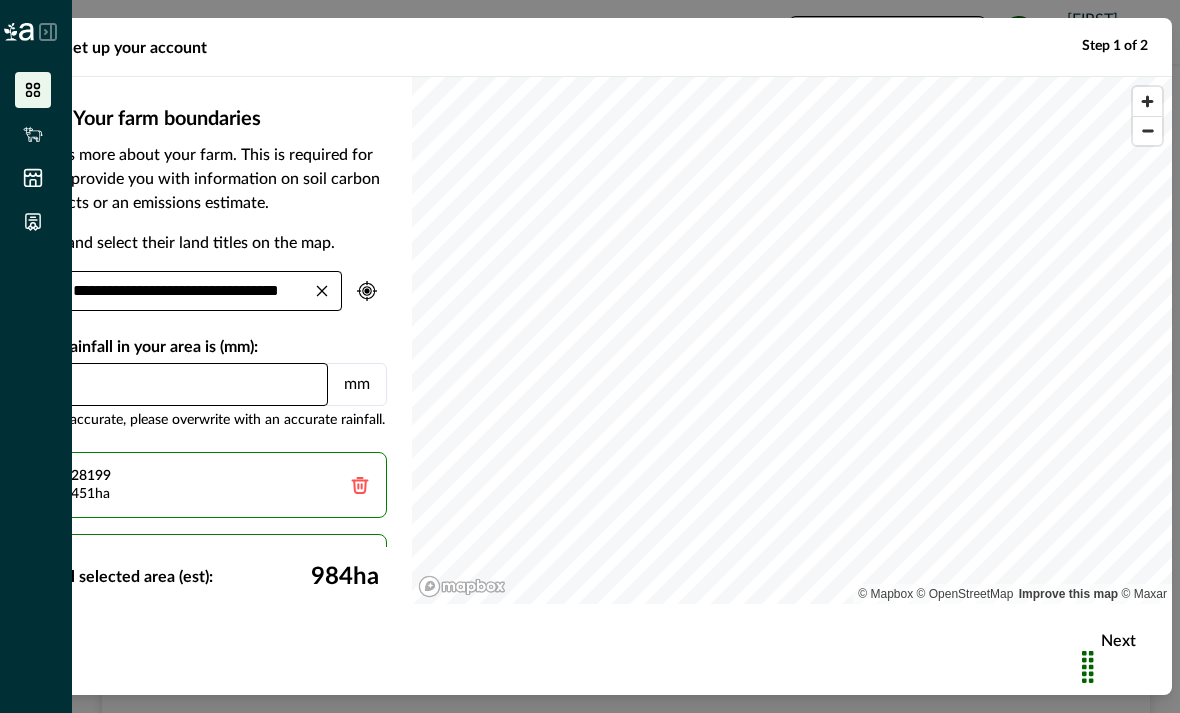 click at bounding box center (36, 90) 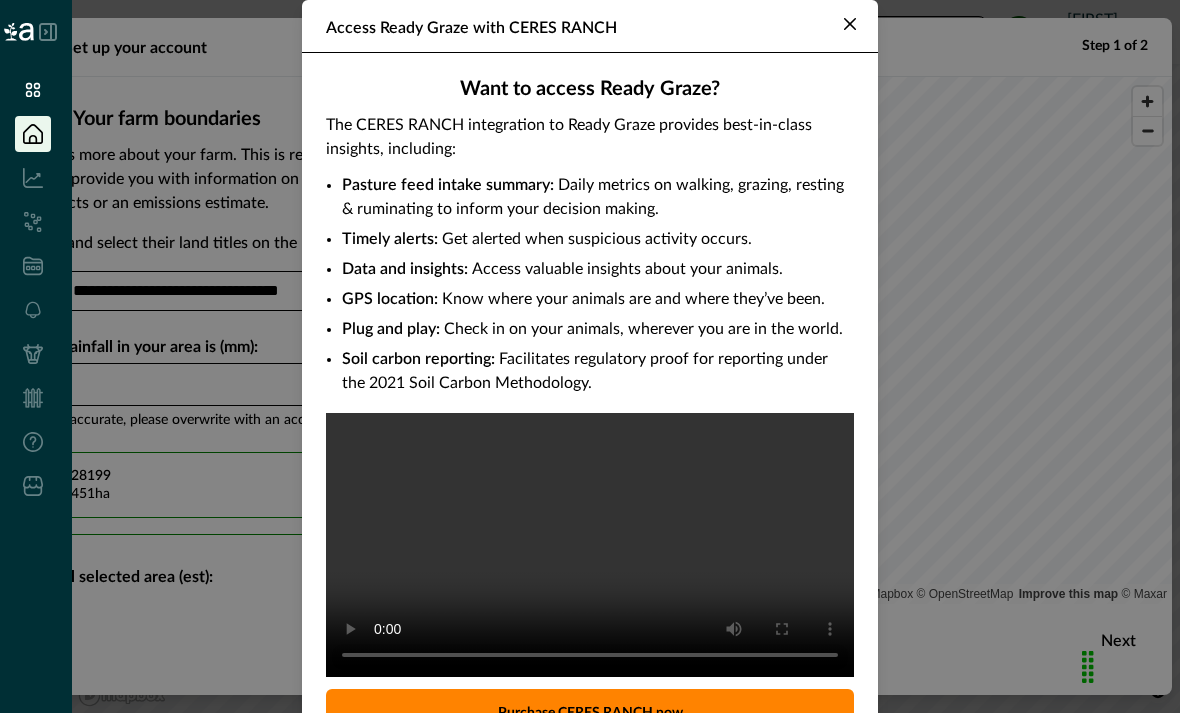 click 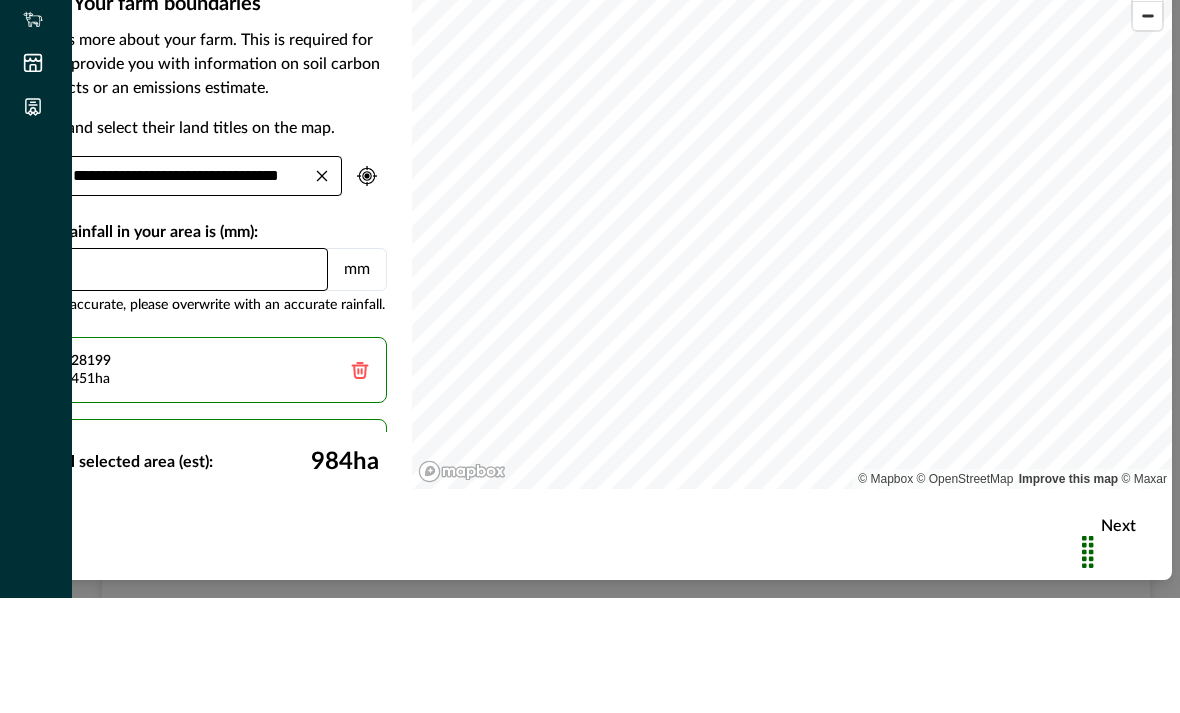 scroll, scrollTop: 64, scrollLeft: 0, axis: vertical 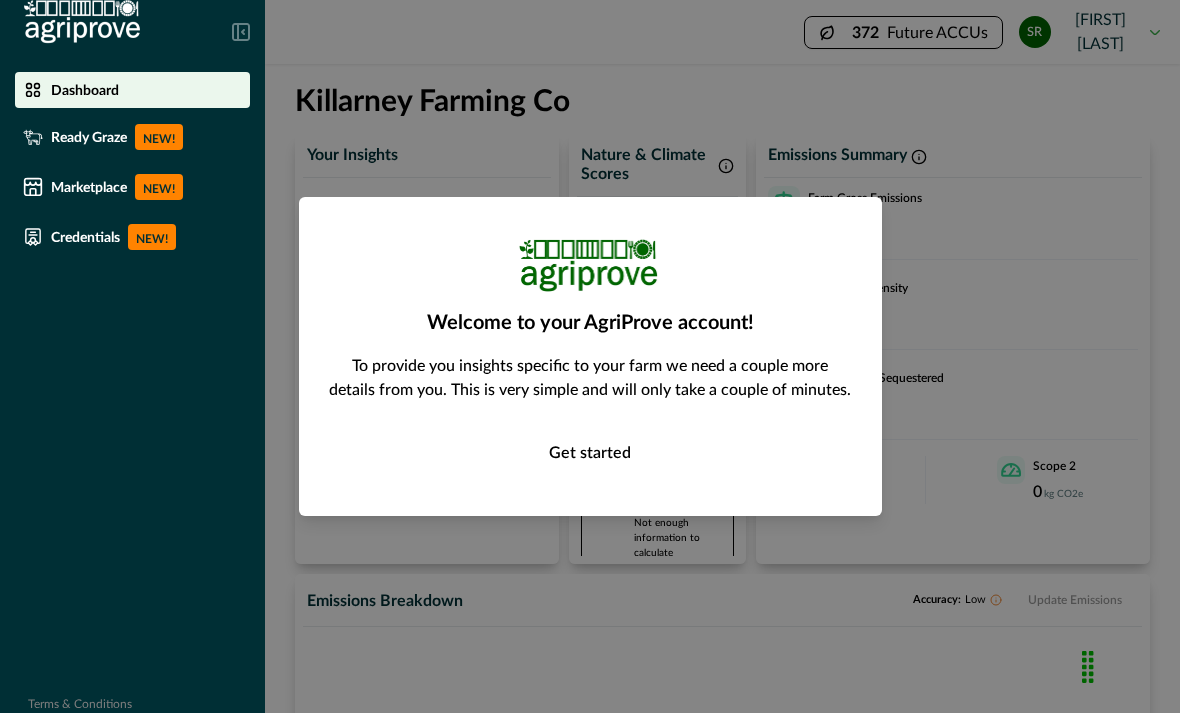 click on "Get started" at bounding box center [590, 454] 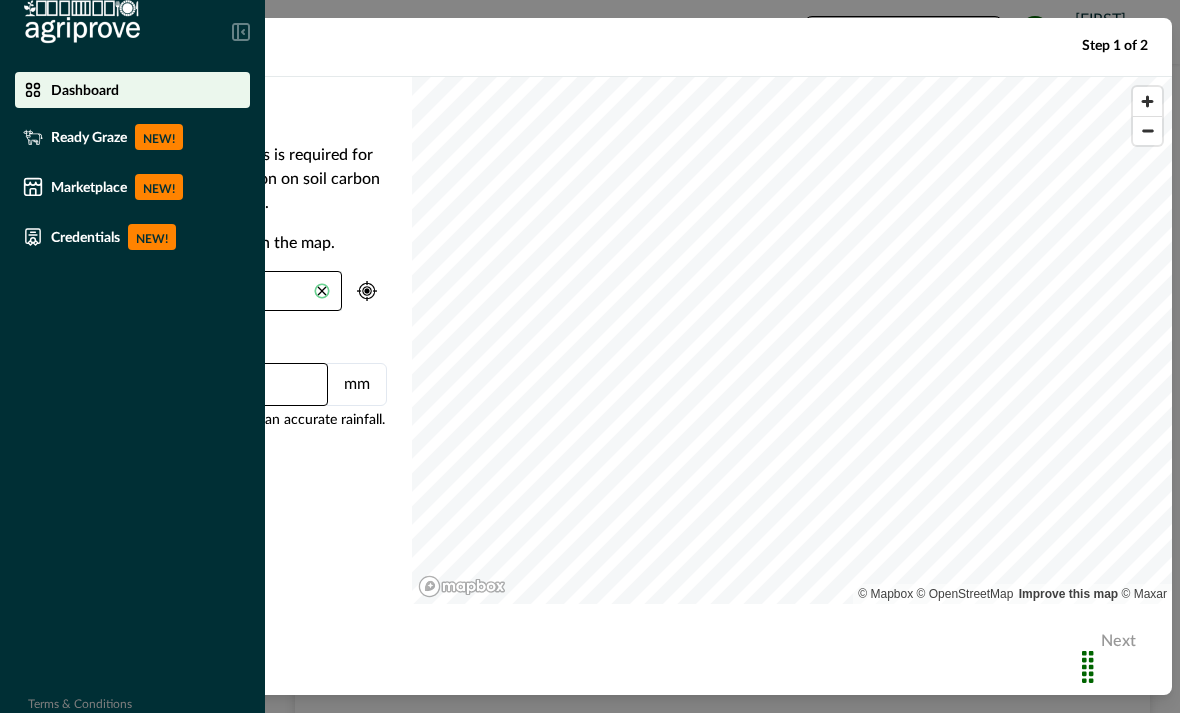 type on "***" 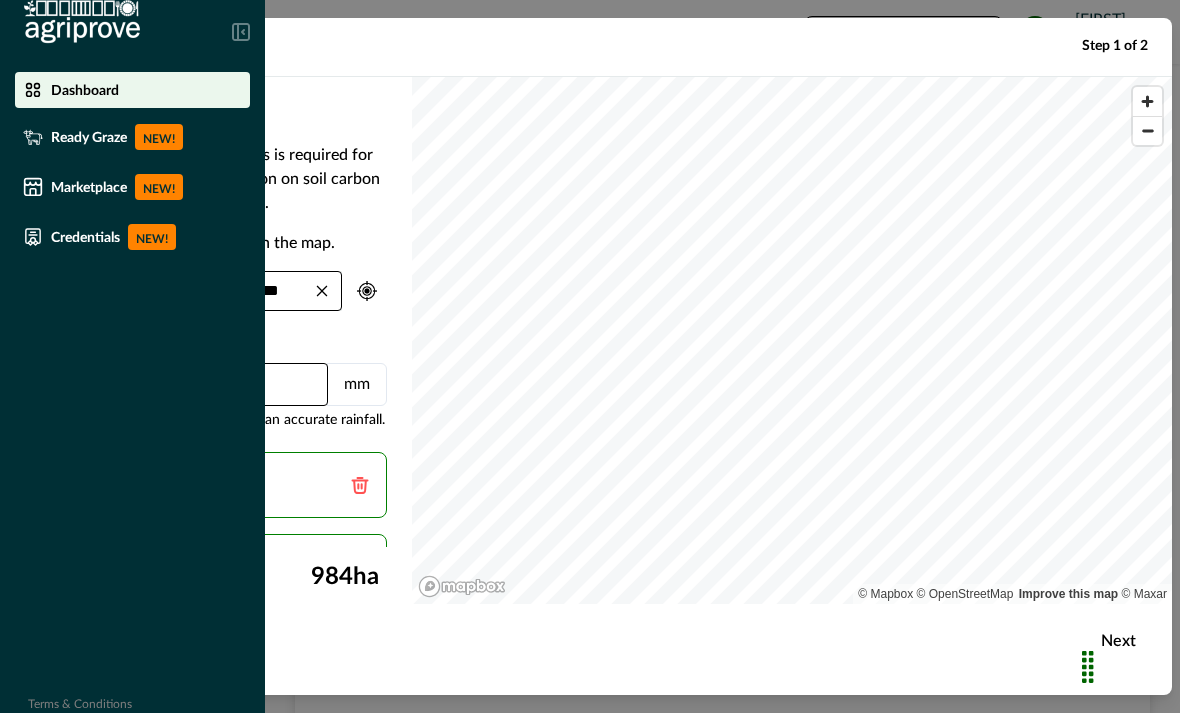 click 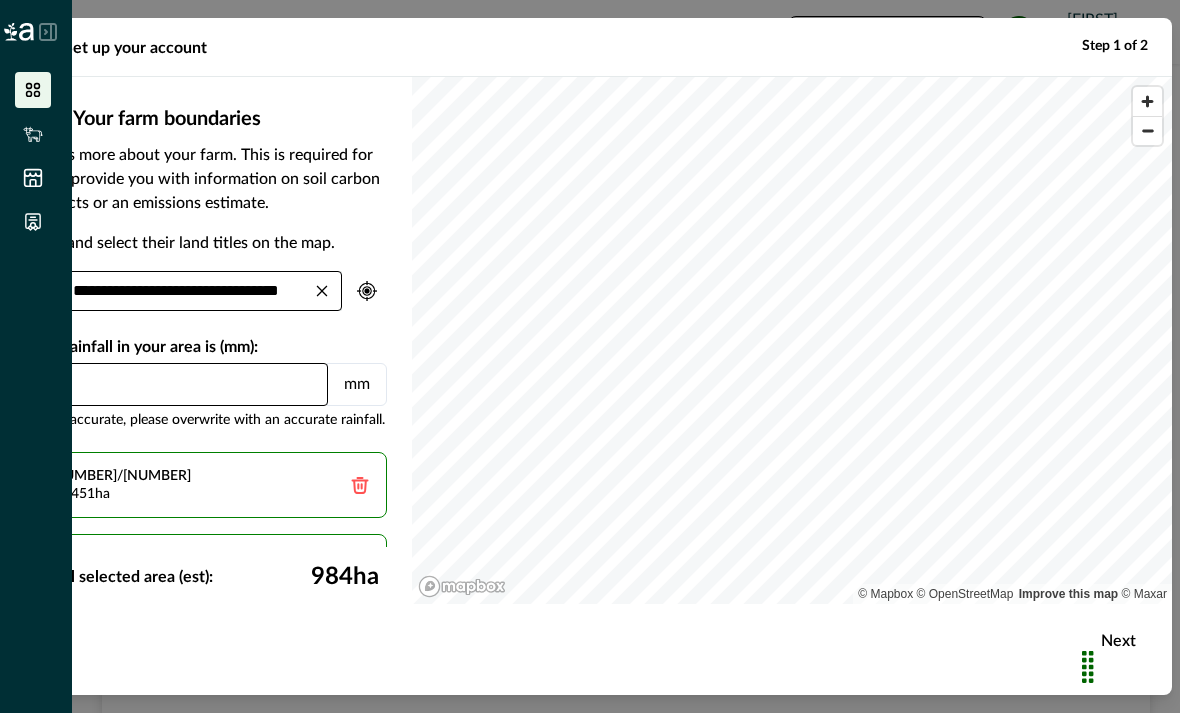 scroll, scrollTop: 21, scrollLeft: 0, axis: vertical 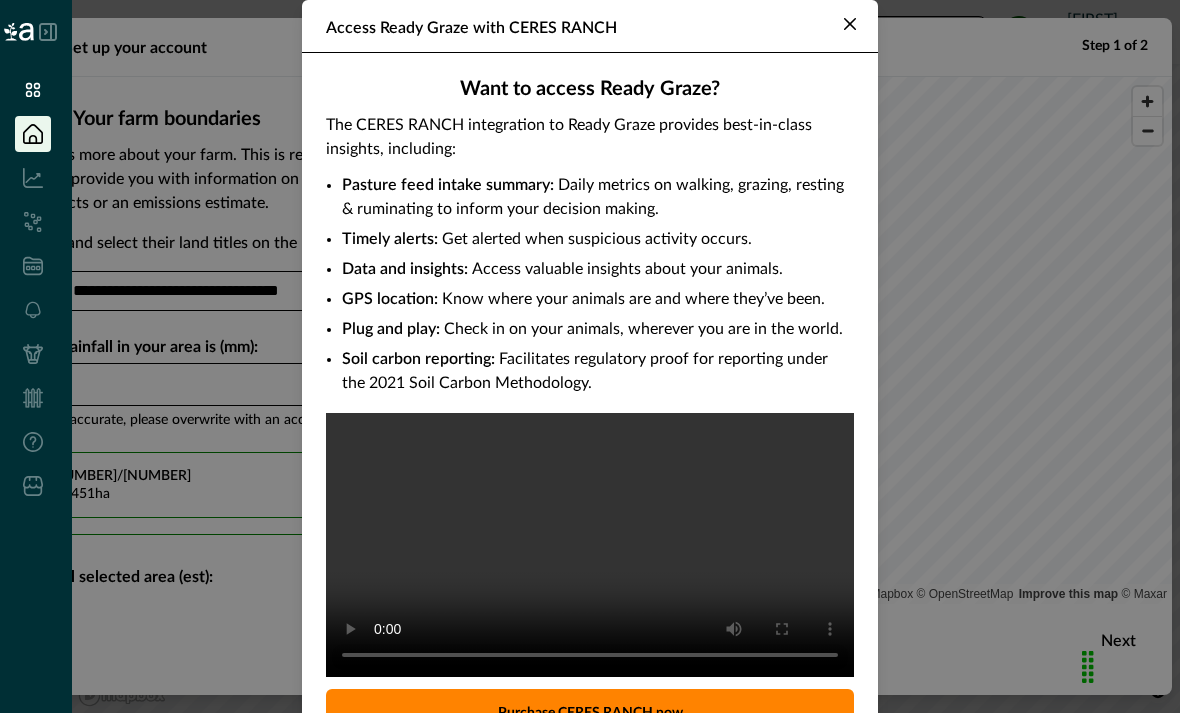 click 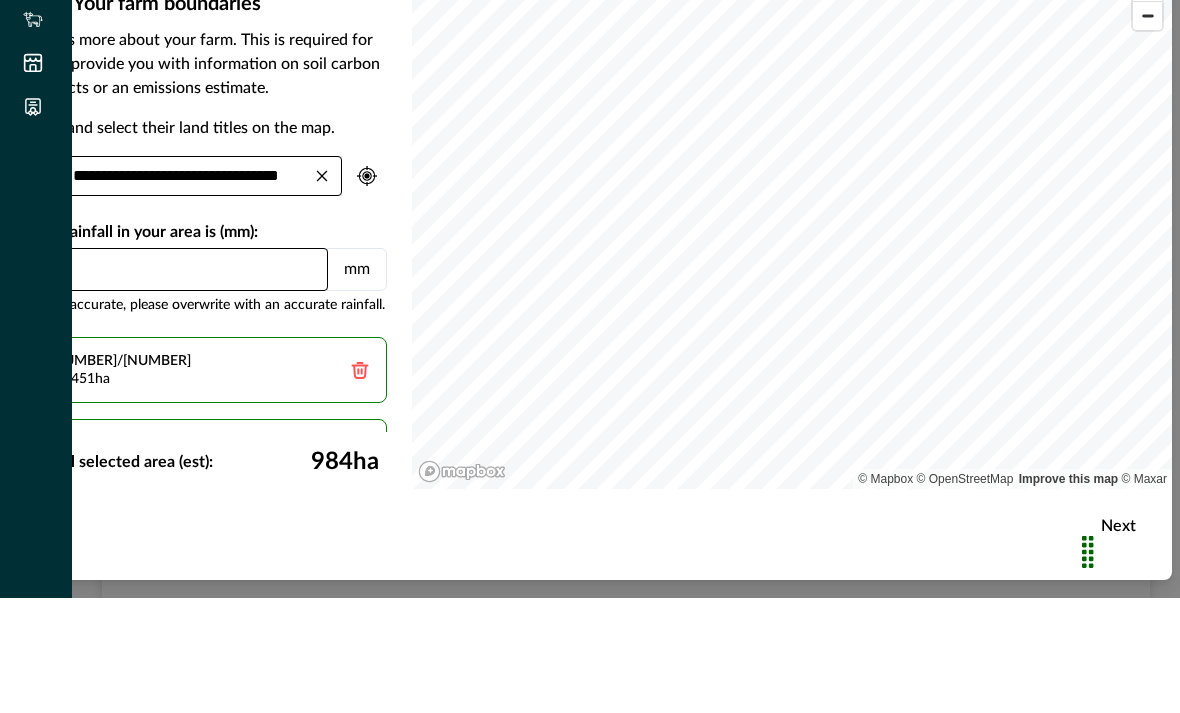 scroll, scrollTop: 64, scrollLeft: 0, axis: vertical 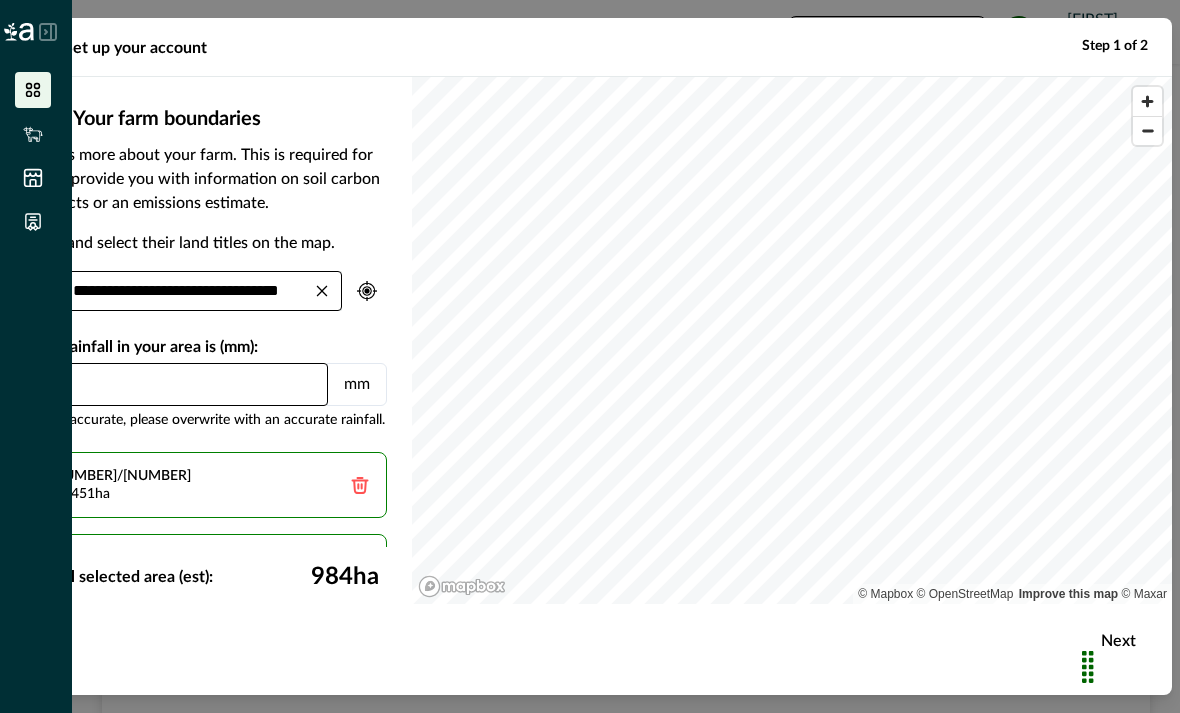 click on "Set up your account" at bounding box center [135, 48] 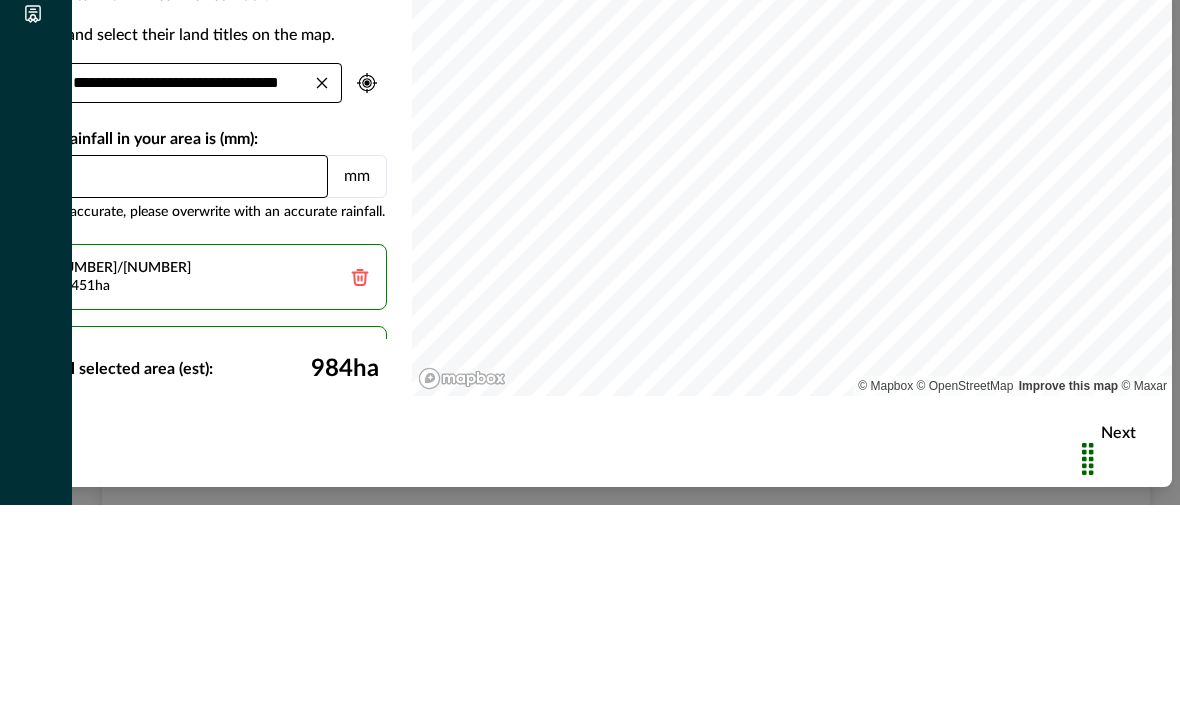type on "*" 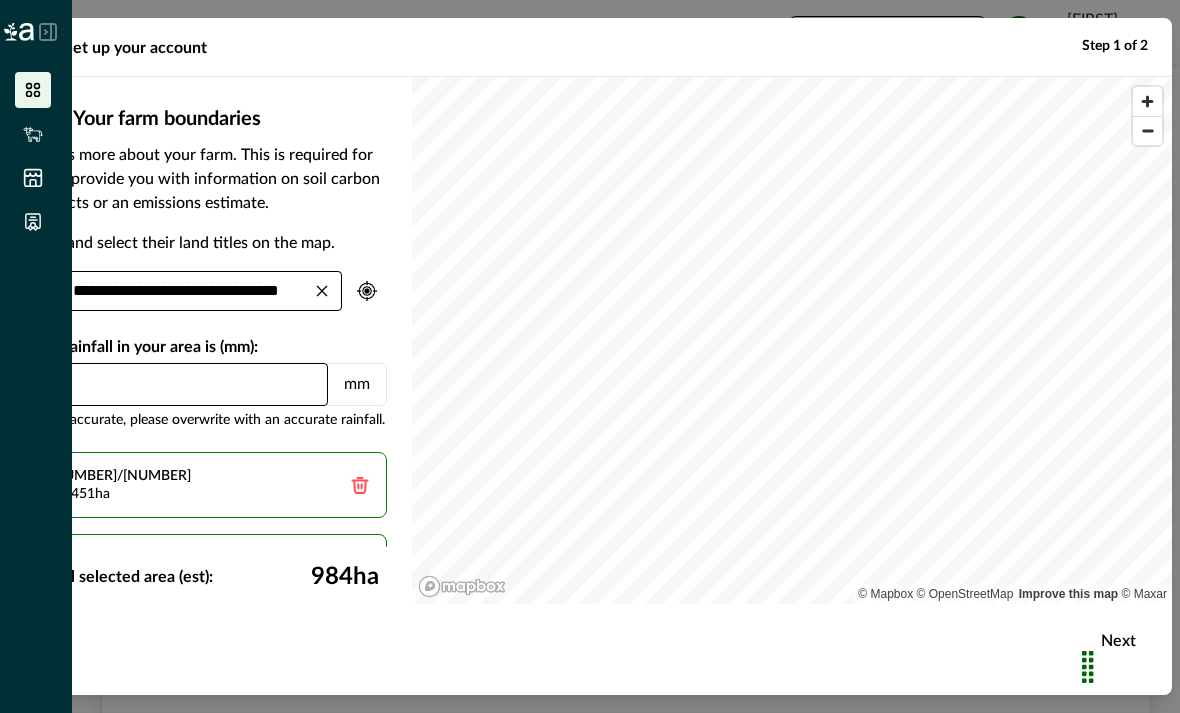 scroll, scrollTop: 21, scrollLeft: 0, axis: vertical 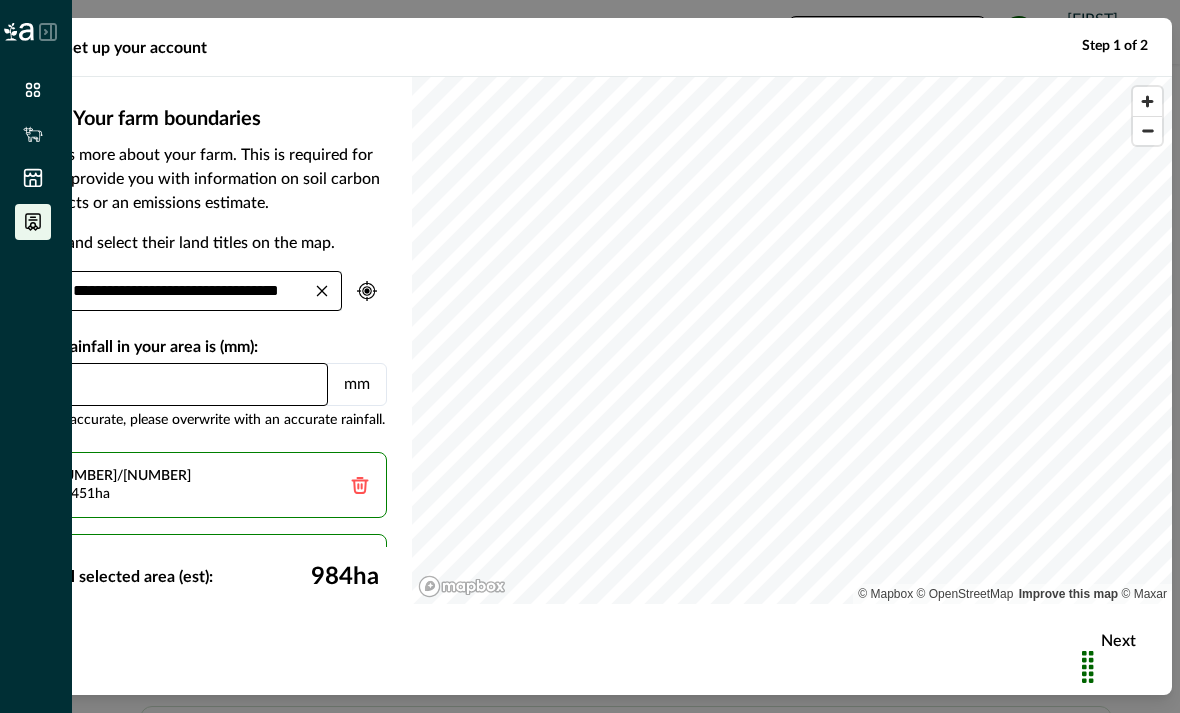 click 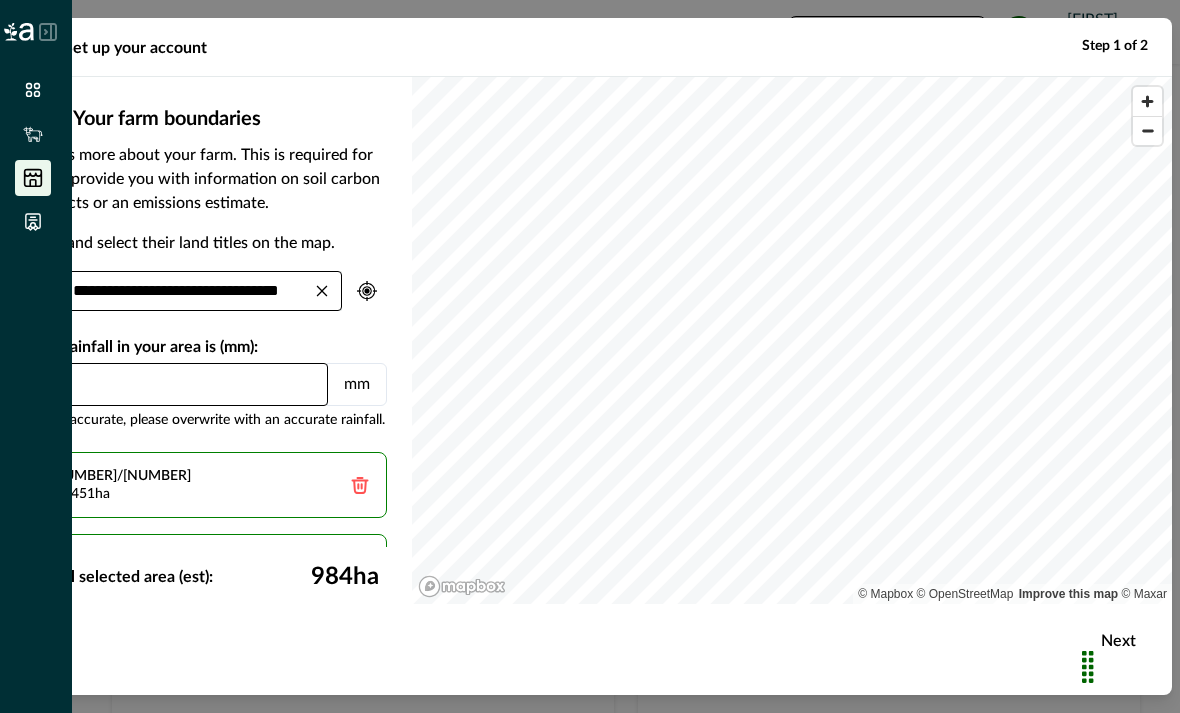 click 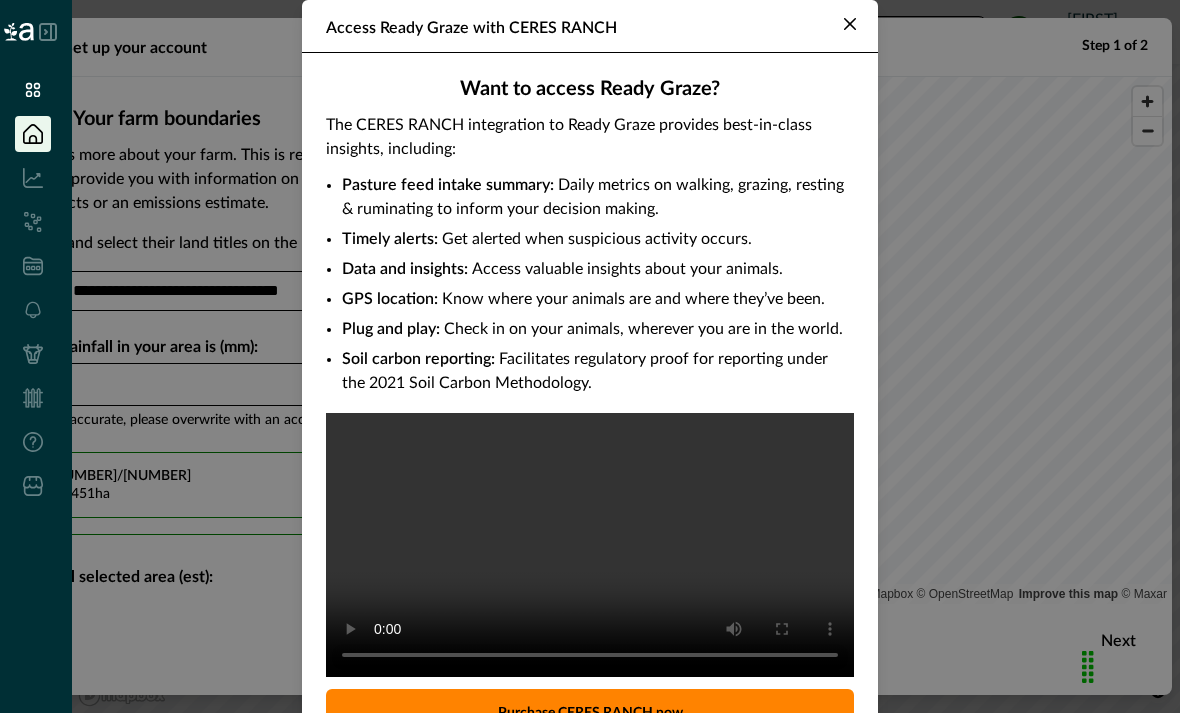 click at bounding box center [850, 24] 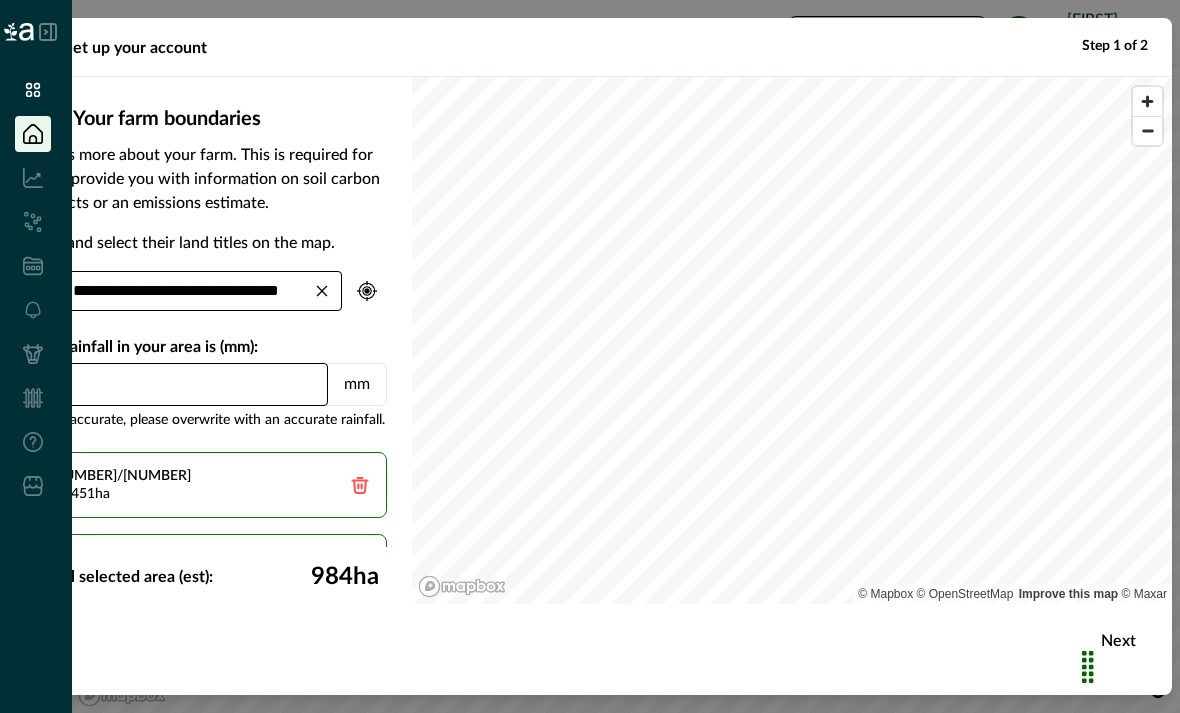 click 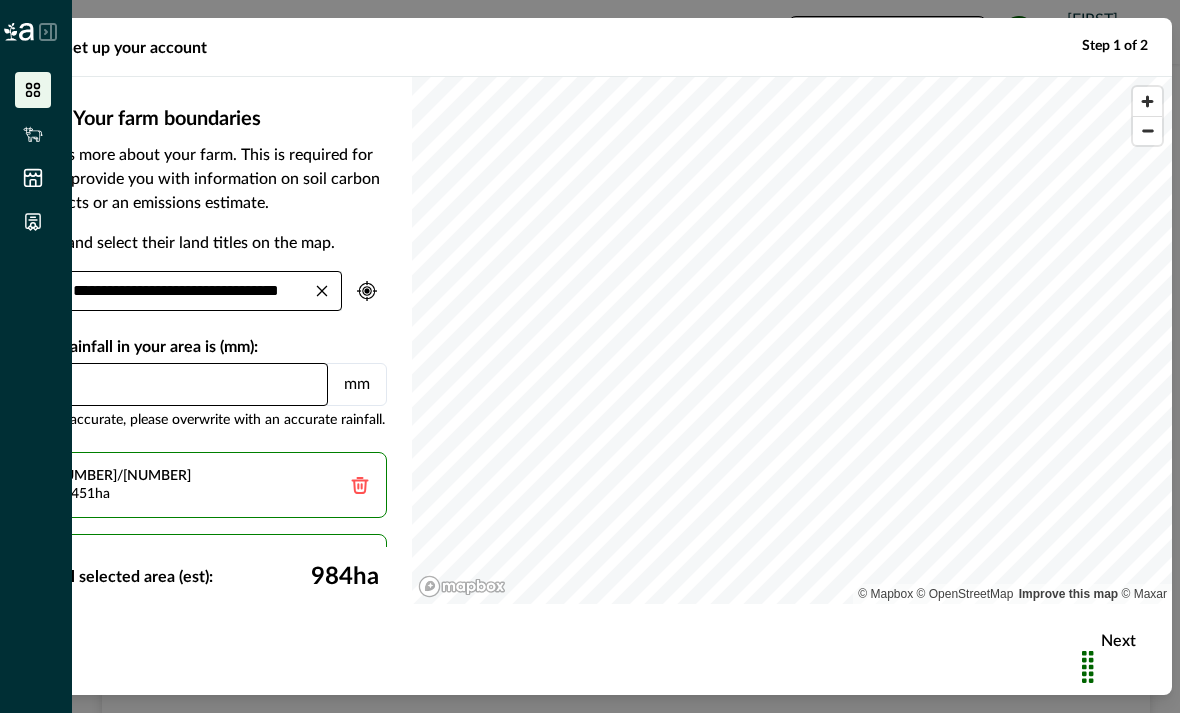 click 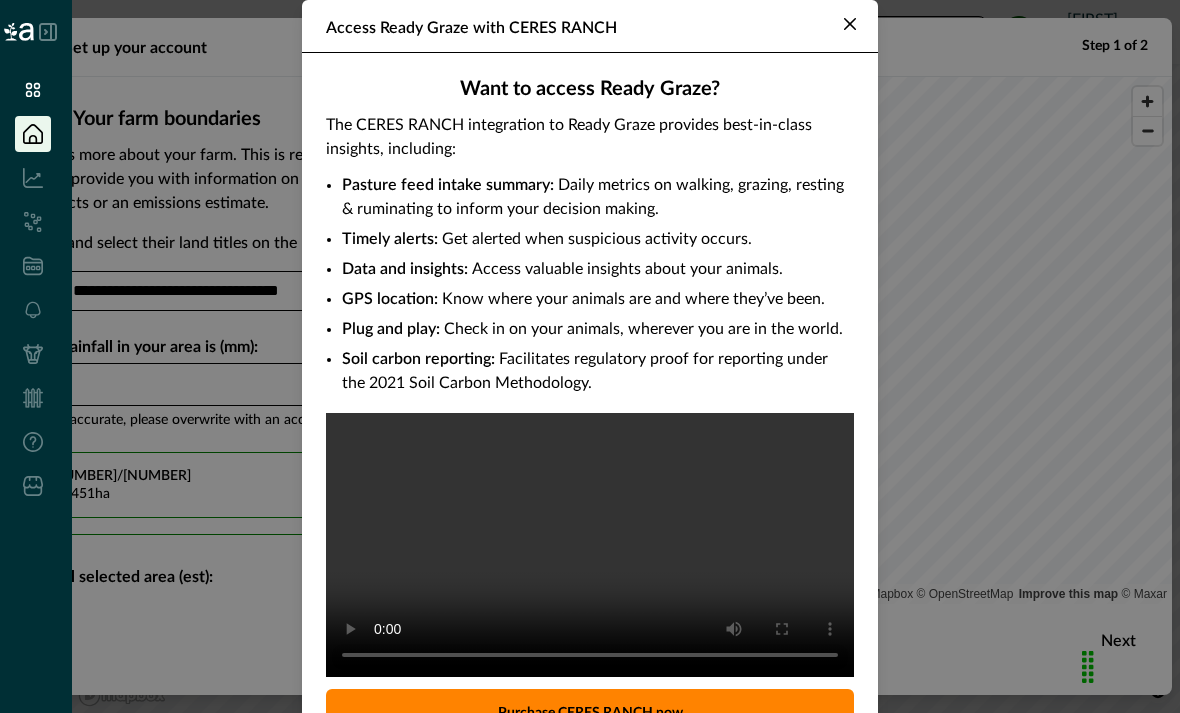 click 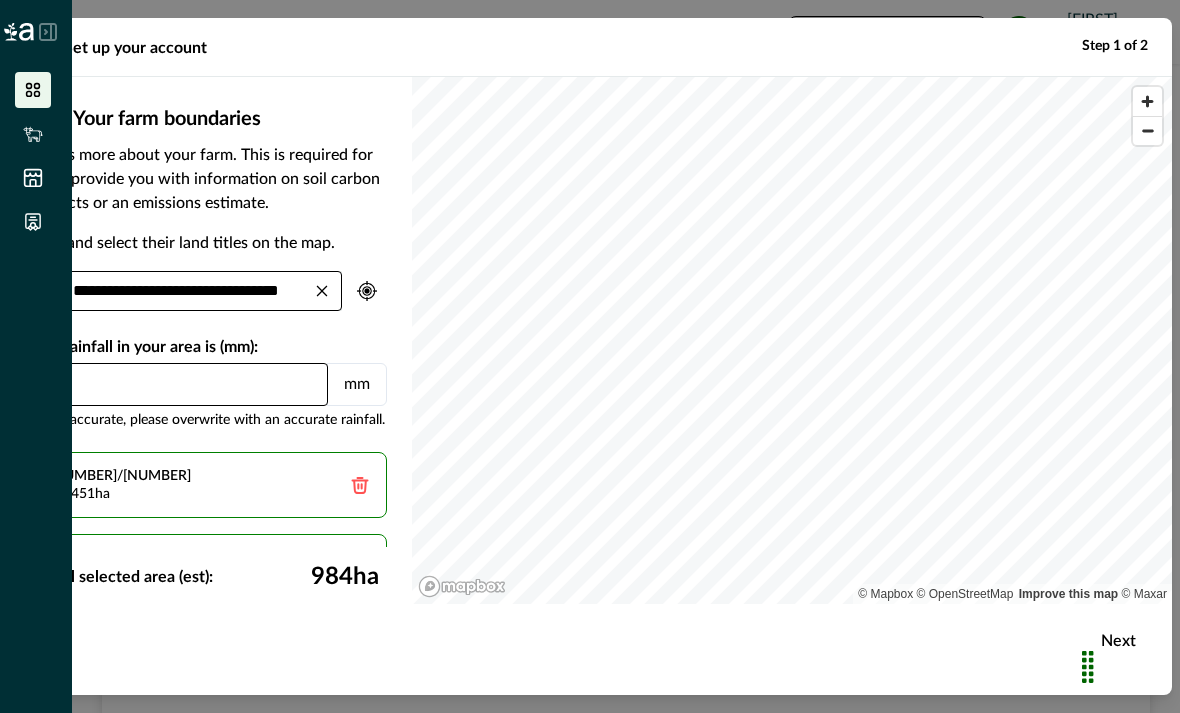 click 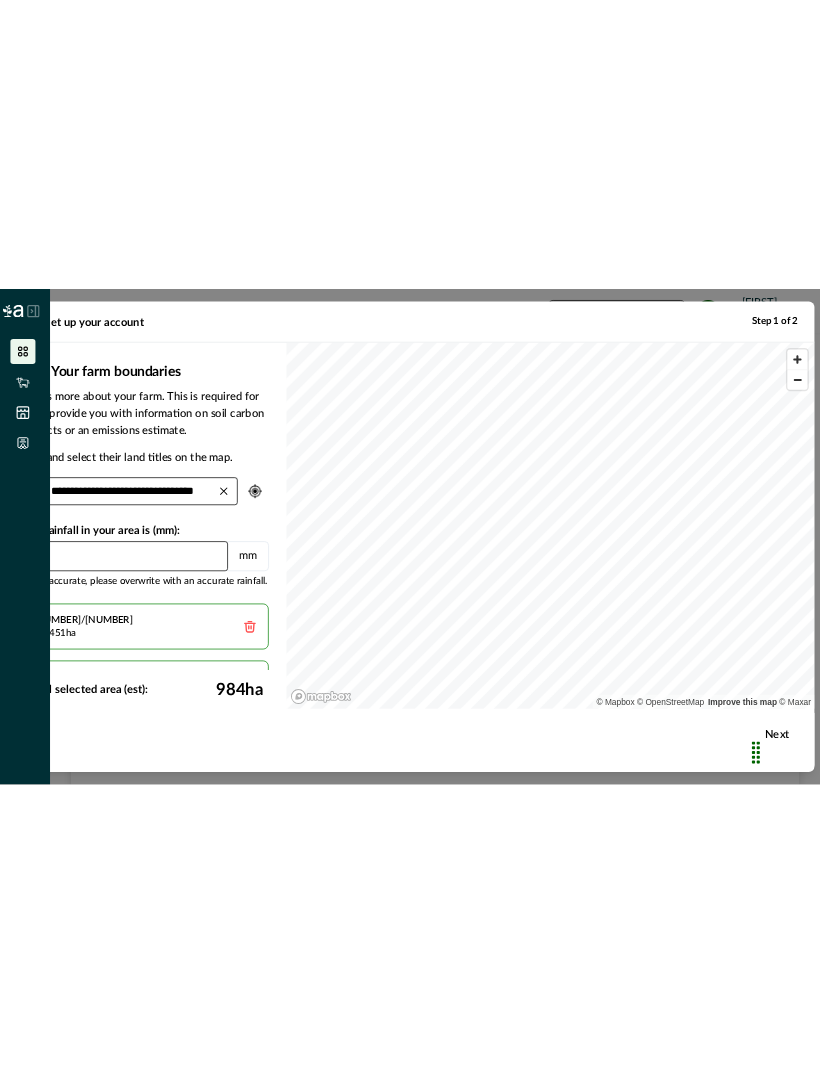 scroll, scrollTop: 0, scrollLeft: 0, axis: both 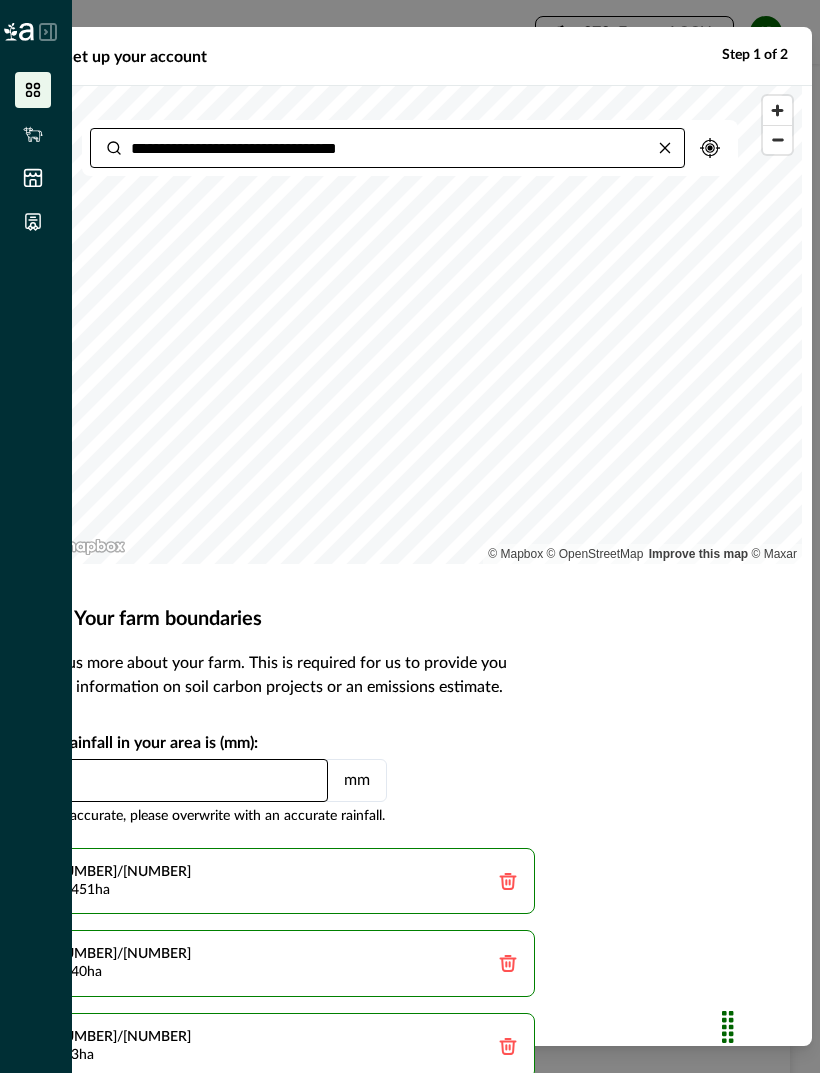 click at bounding box center [770, 1025] 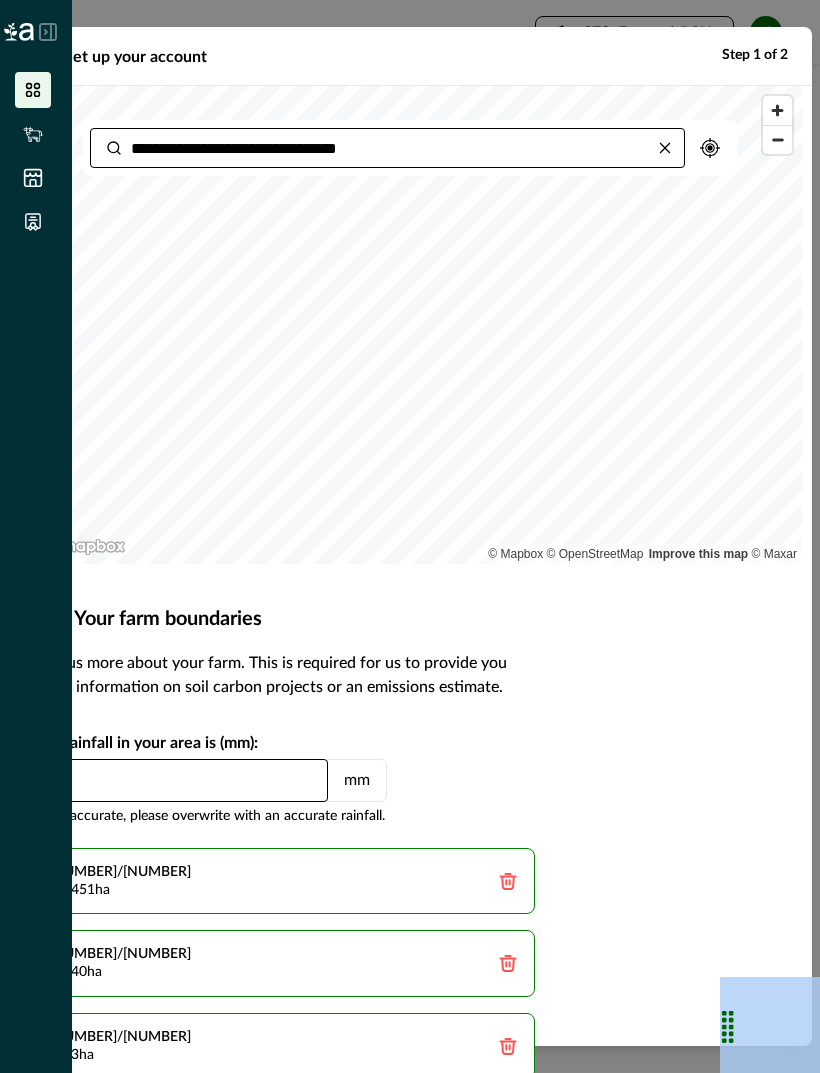 click on "**********" at bounding box center (422, 672) 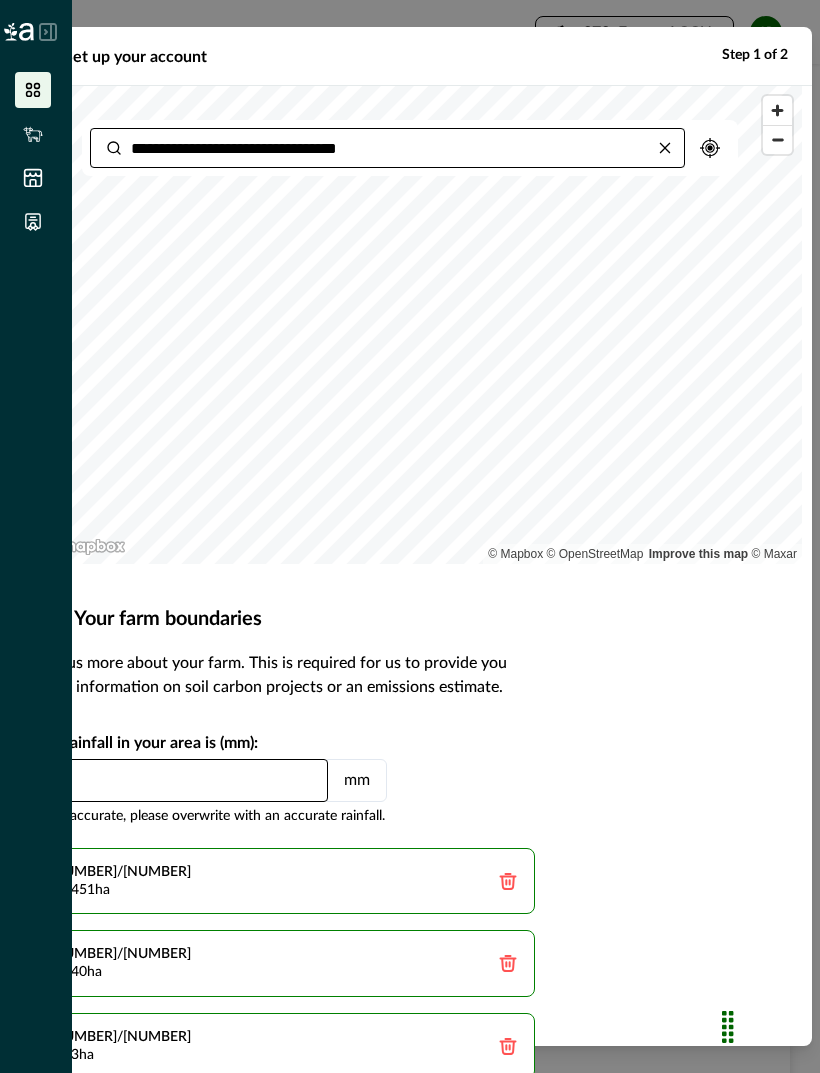 click at bounding box center (770, 1025) 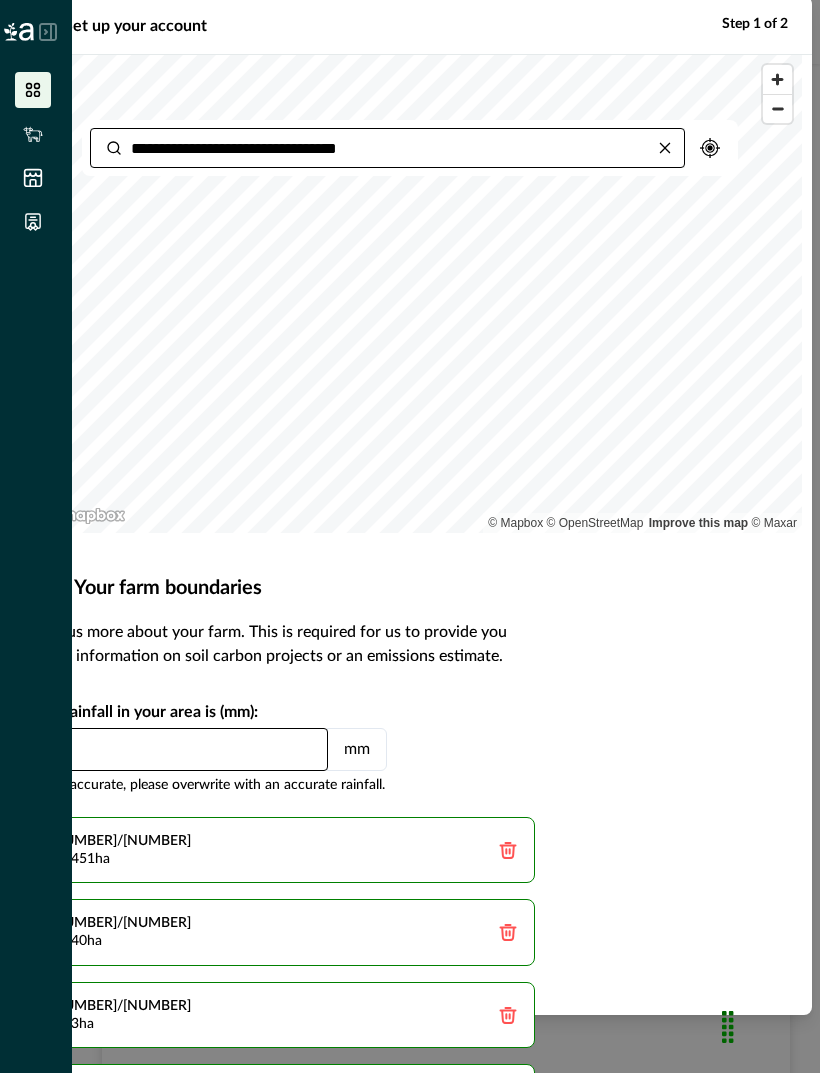 scroll, scrollTop: 0, scrollLeft: 0, axis: both 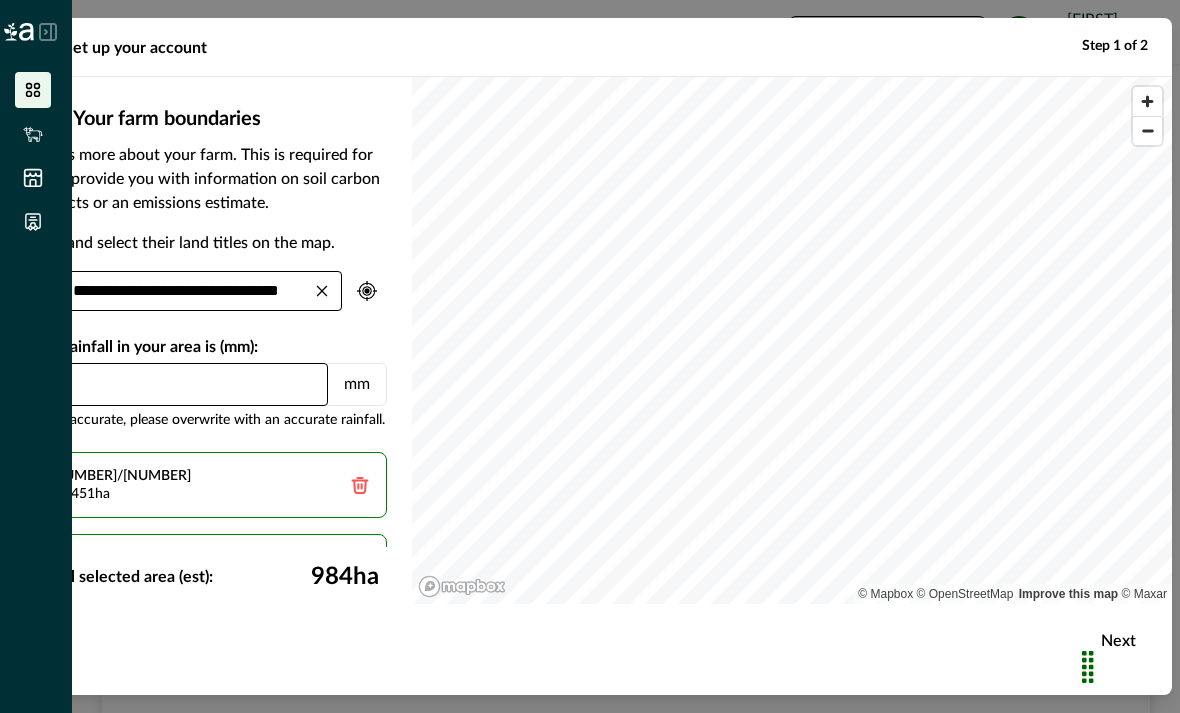 click 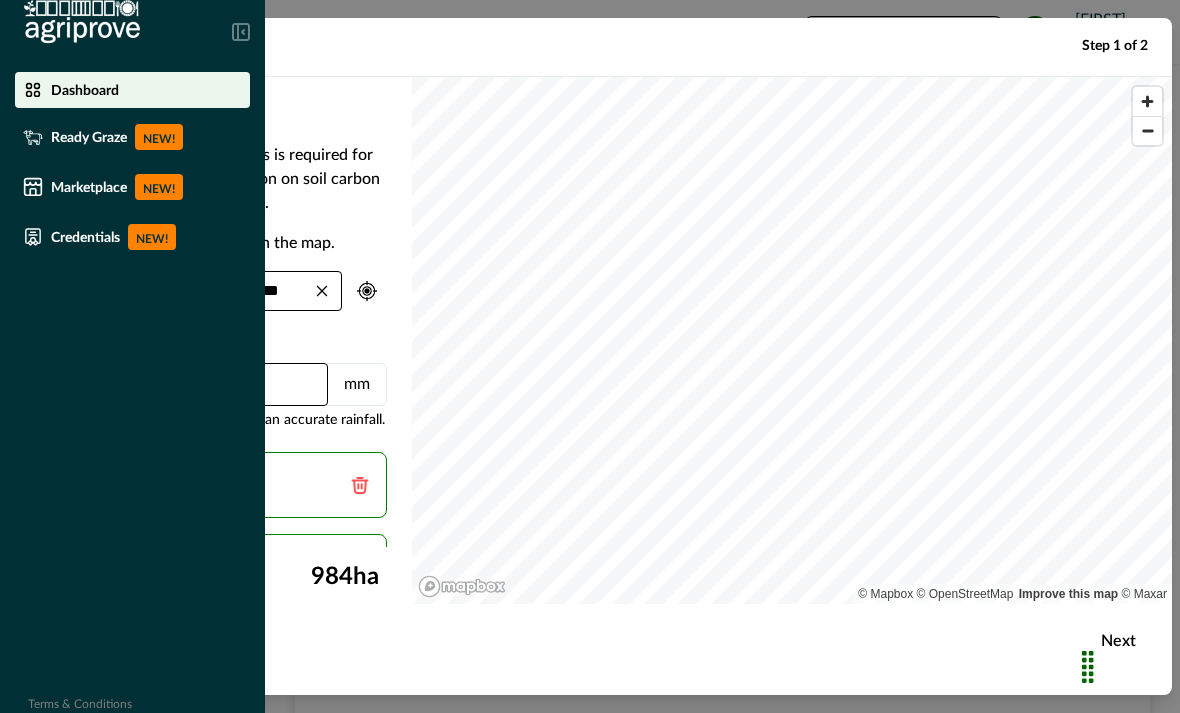 click 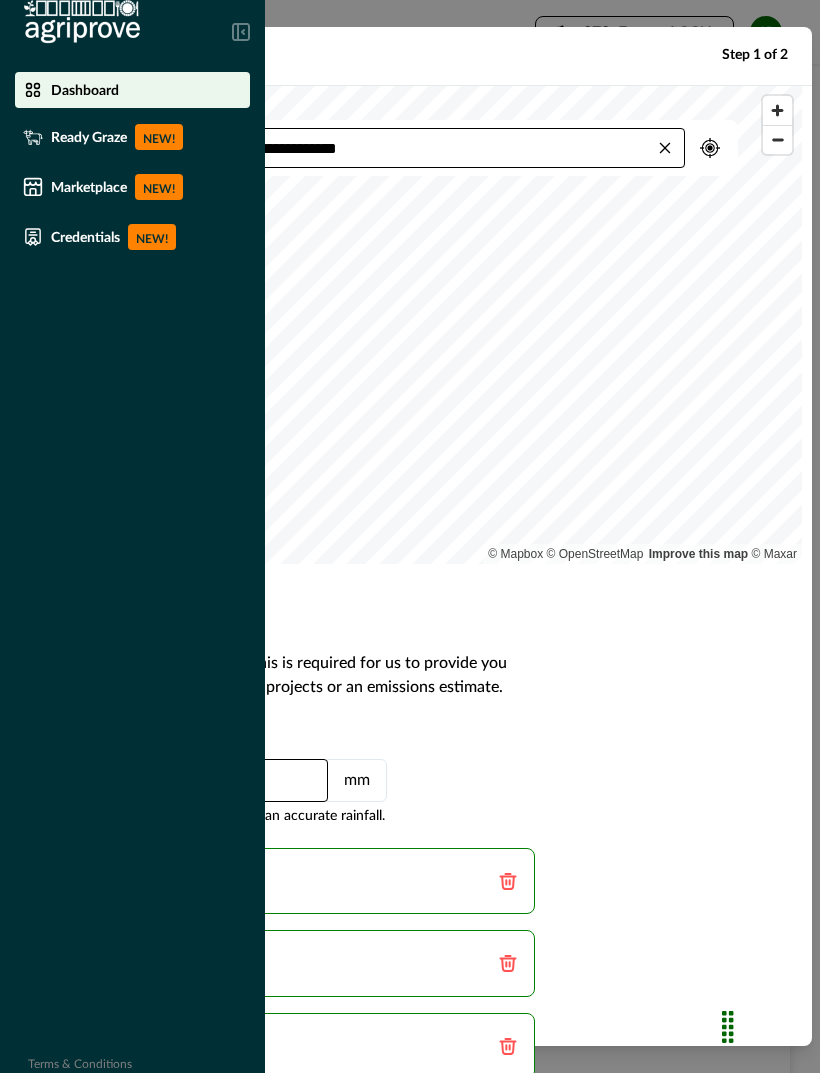 click 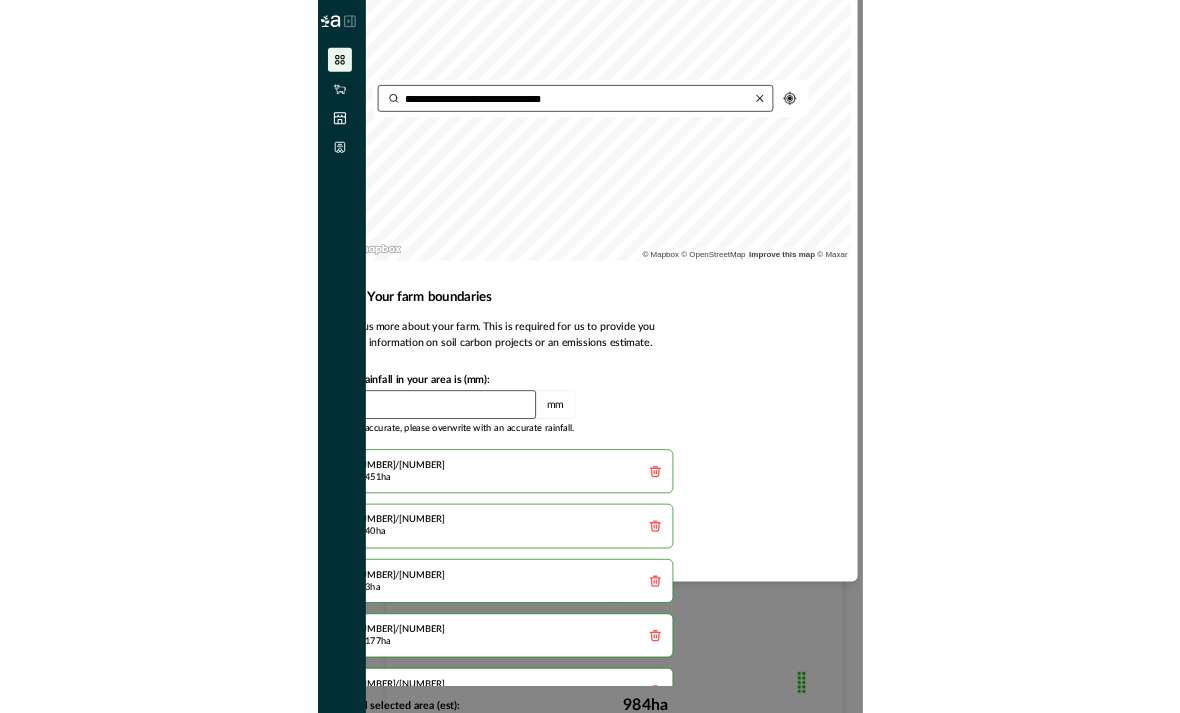 scroll, scrollTop: 0, scrollLeft: 0, axis: both 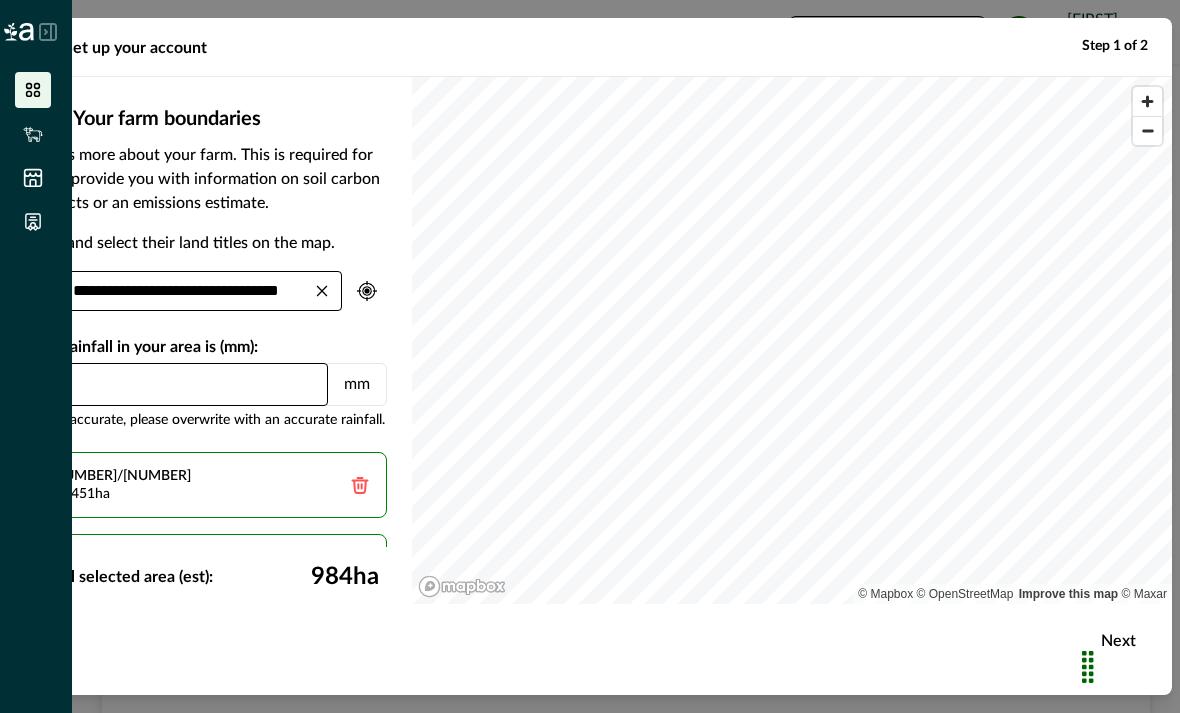click at bounding box center (1130, 665) 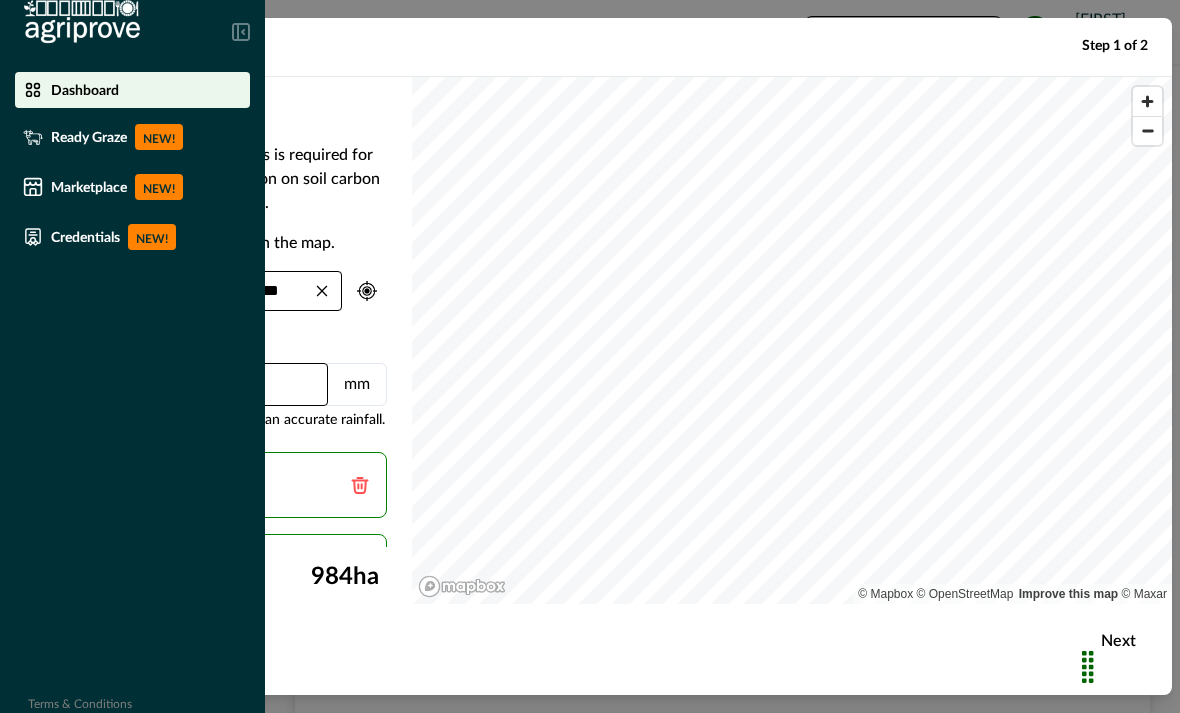 click 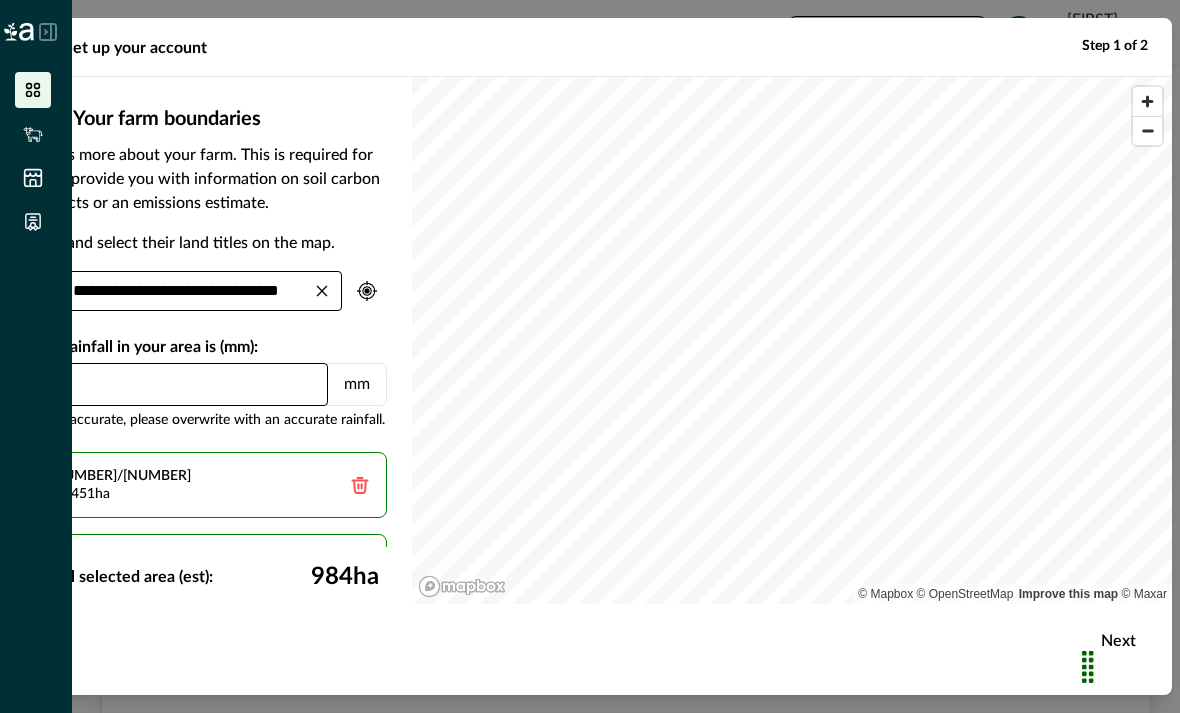 click on "***" at bounding box center [180, 384] 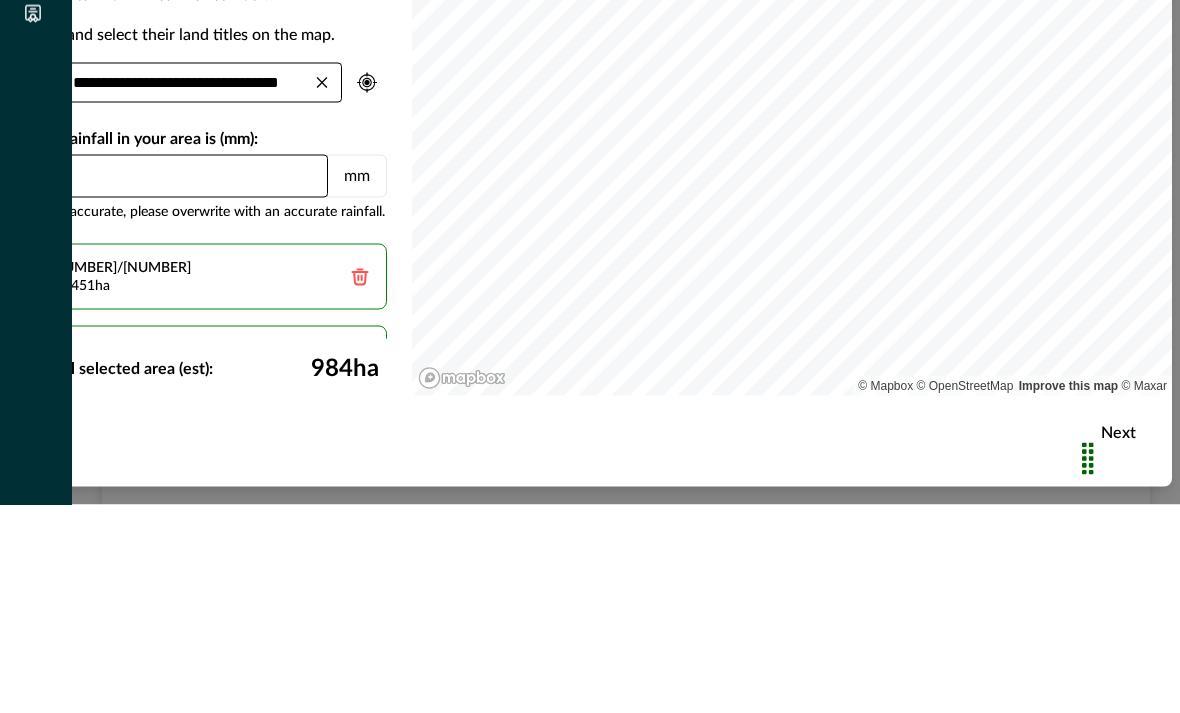 click on "[LAND TITLE] [AREA]  ha" at bounding box center (209, 485) 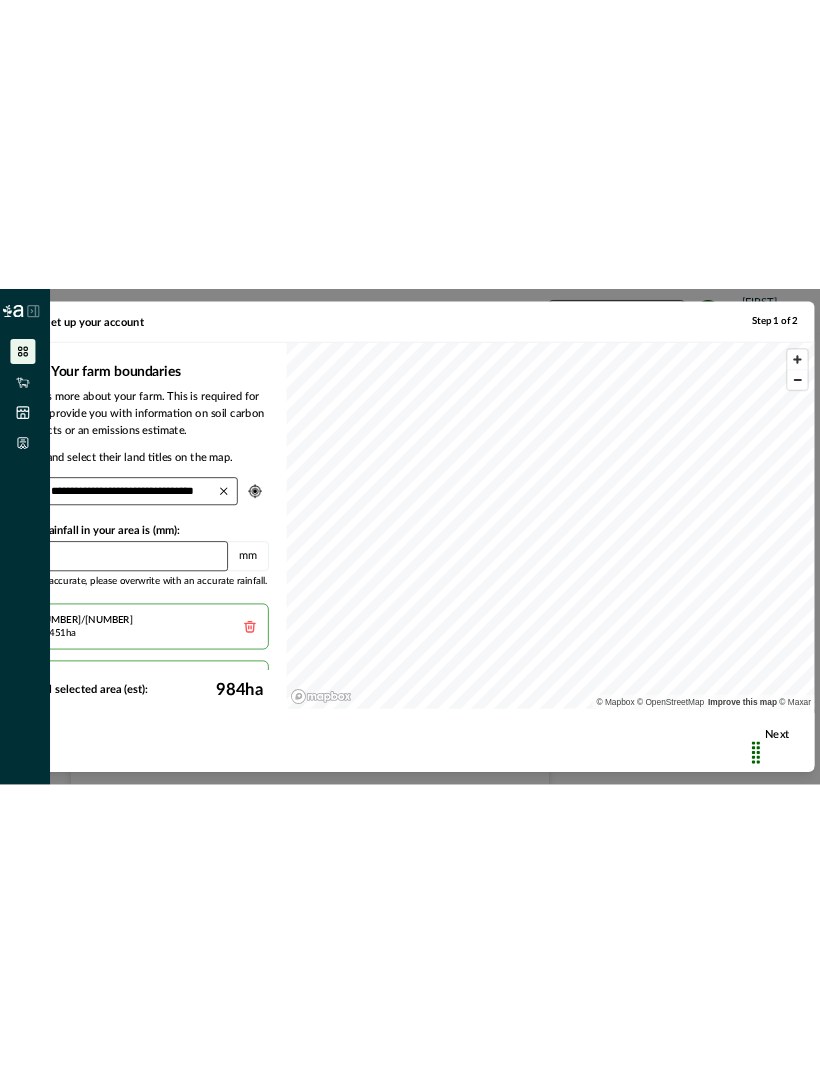 scroll, scrollTop: 0, scrollLeft: 0, axis: both 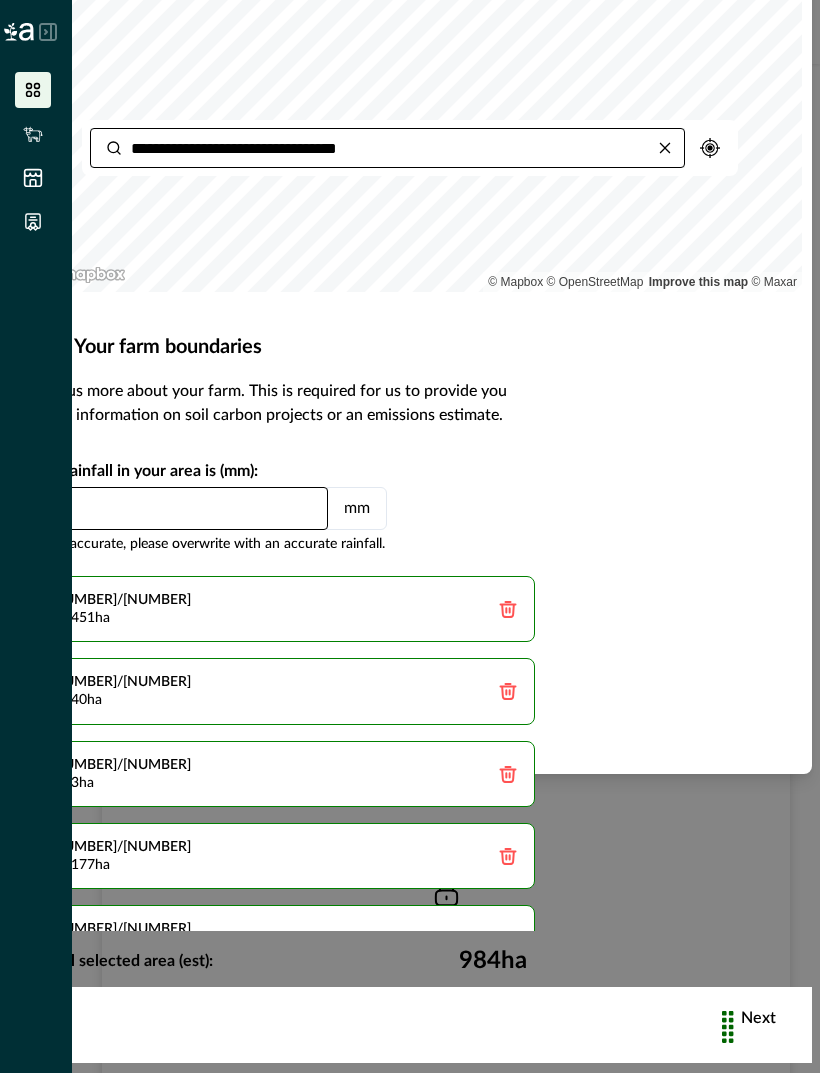 click at bounding box center (770, 1025) 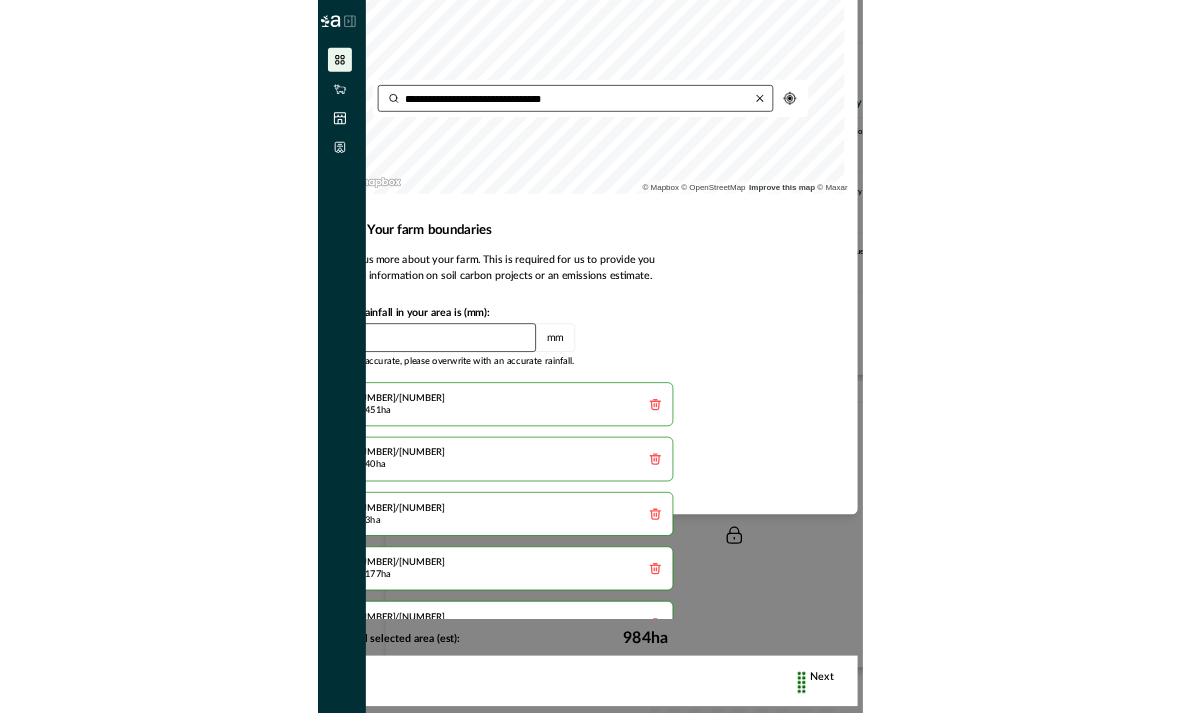 scroll, scrollTop: 0, scrollLeft: 0, axis: both 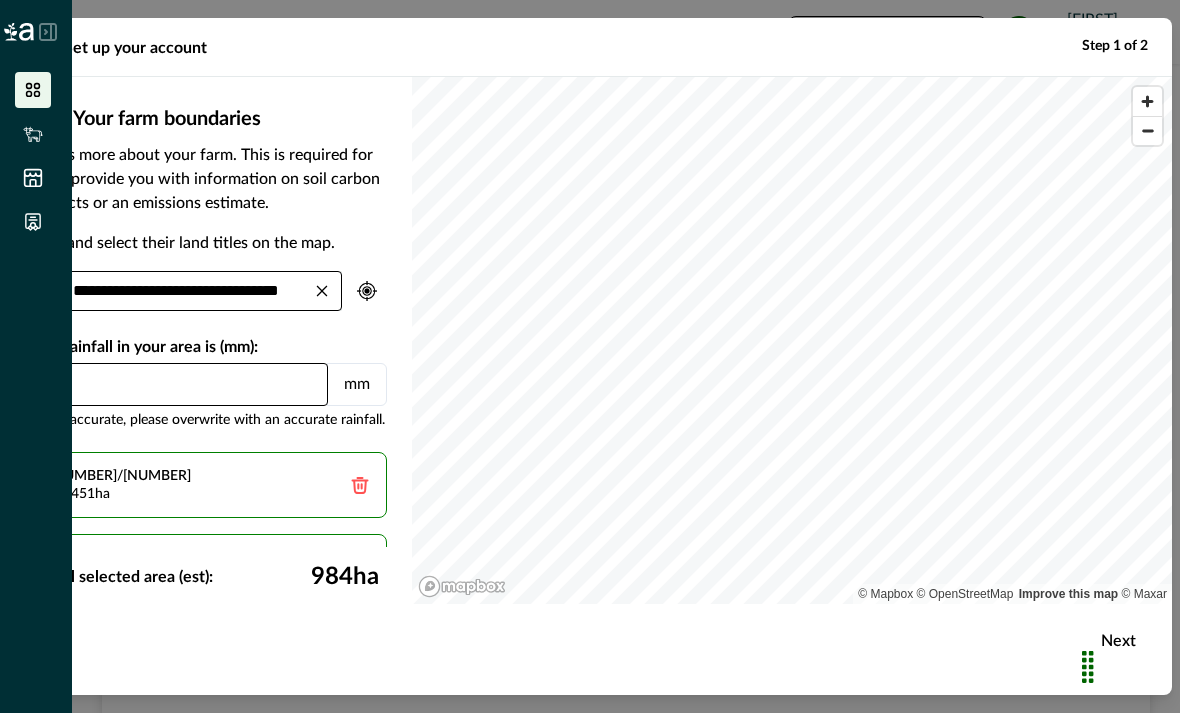 click at bounding box center (1147, 131) 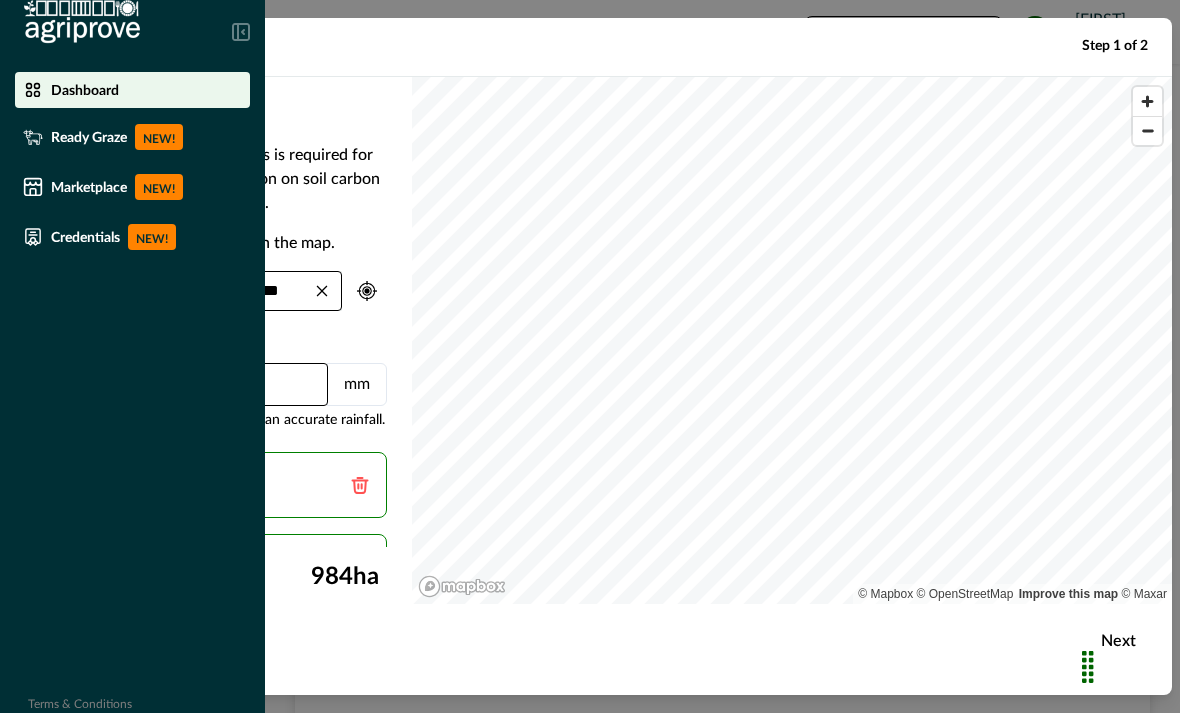 click 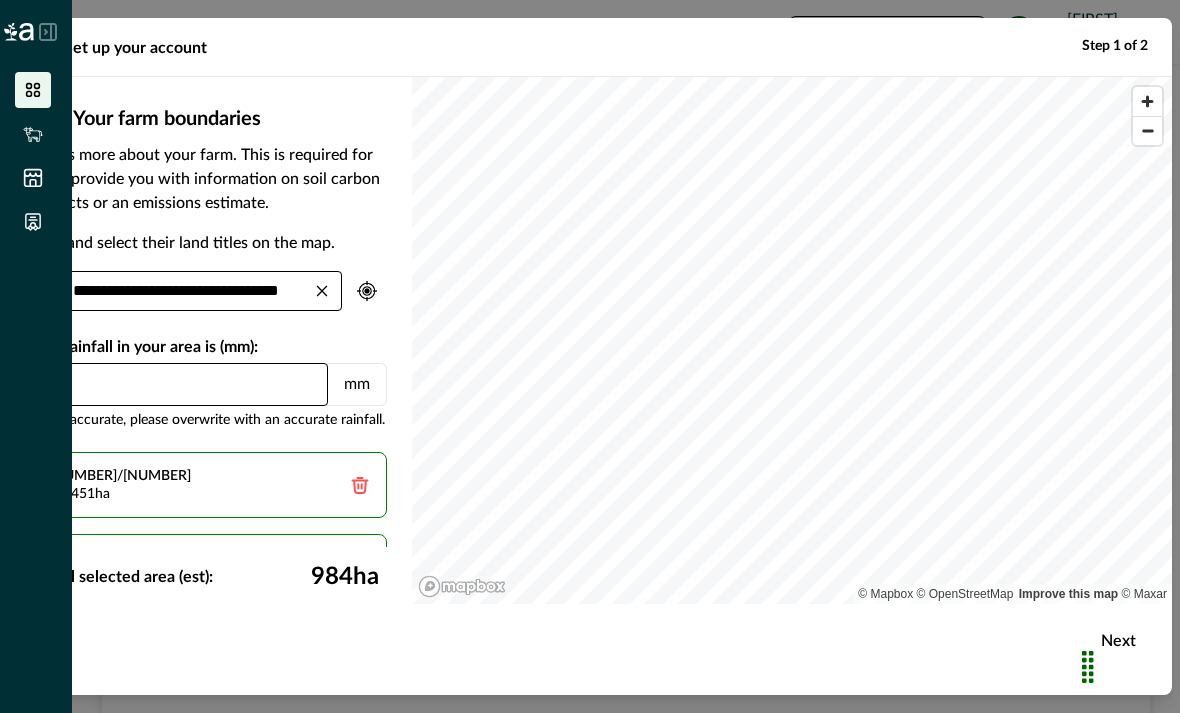 click at bounding box center [1130, 665] 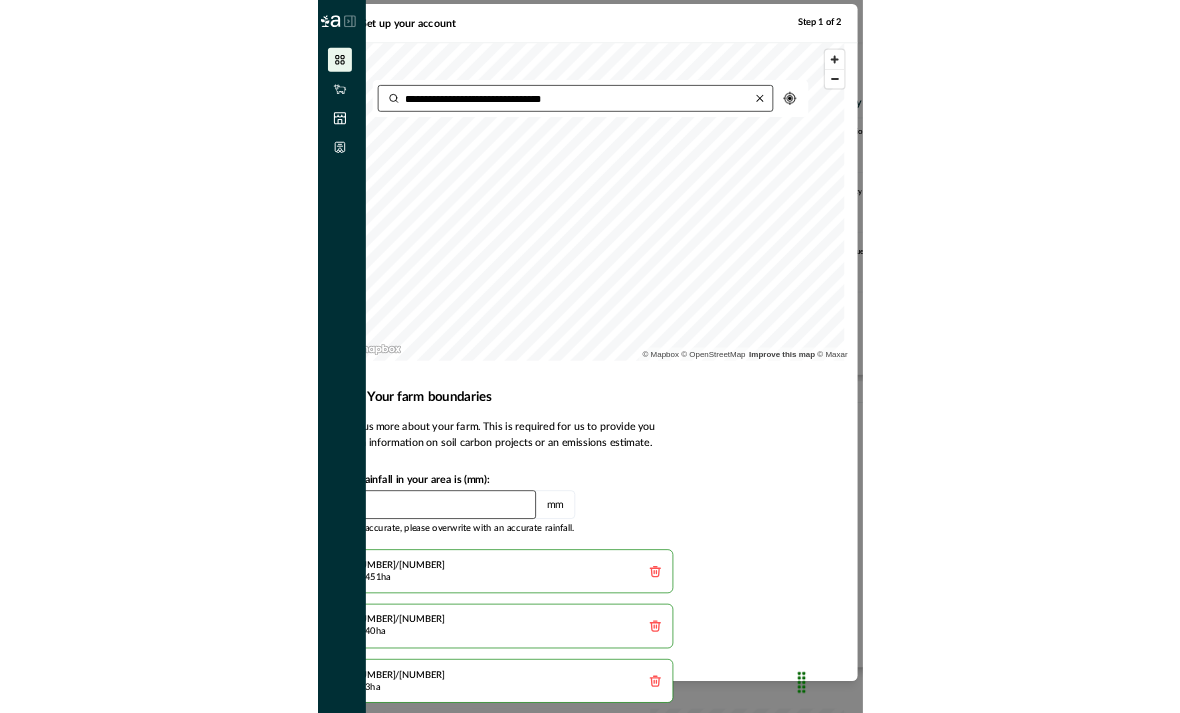 scroll, scrollTop: 0, scrollLeft: 0, axis: both 